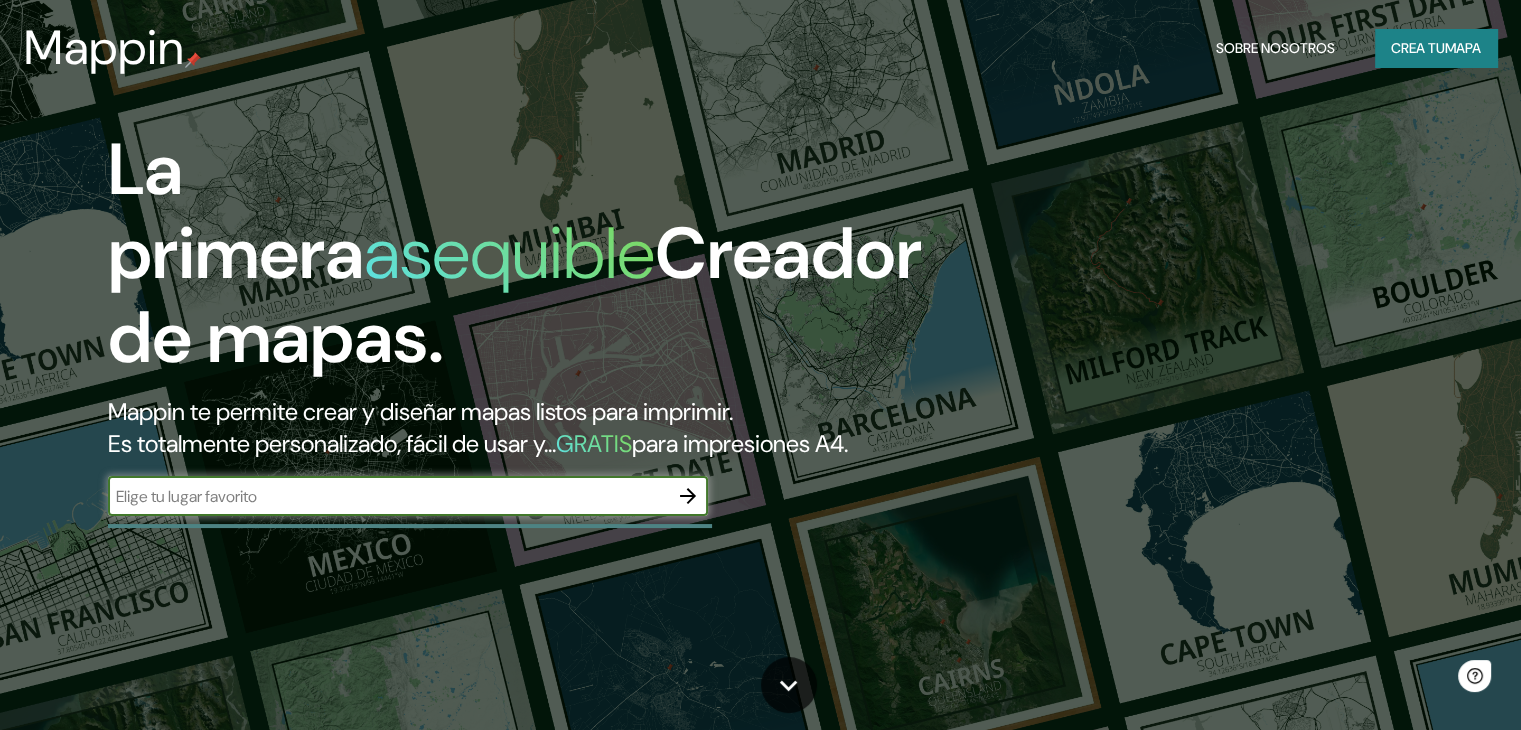 scroll, scrollTop: 0, scrollLeft: 0, axis: both 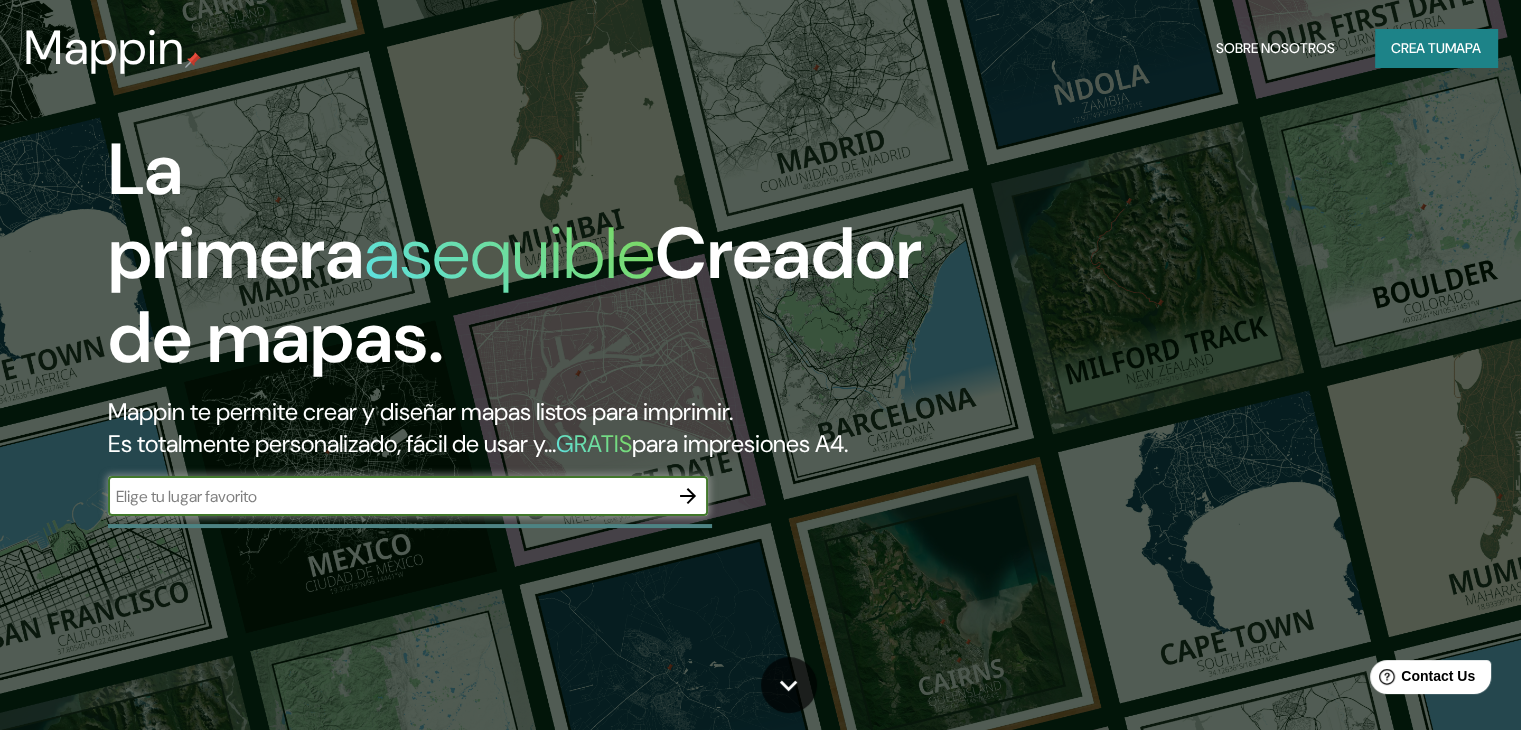 click at bounding box center [388, 496] 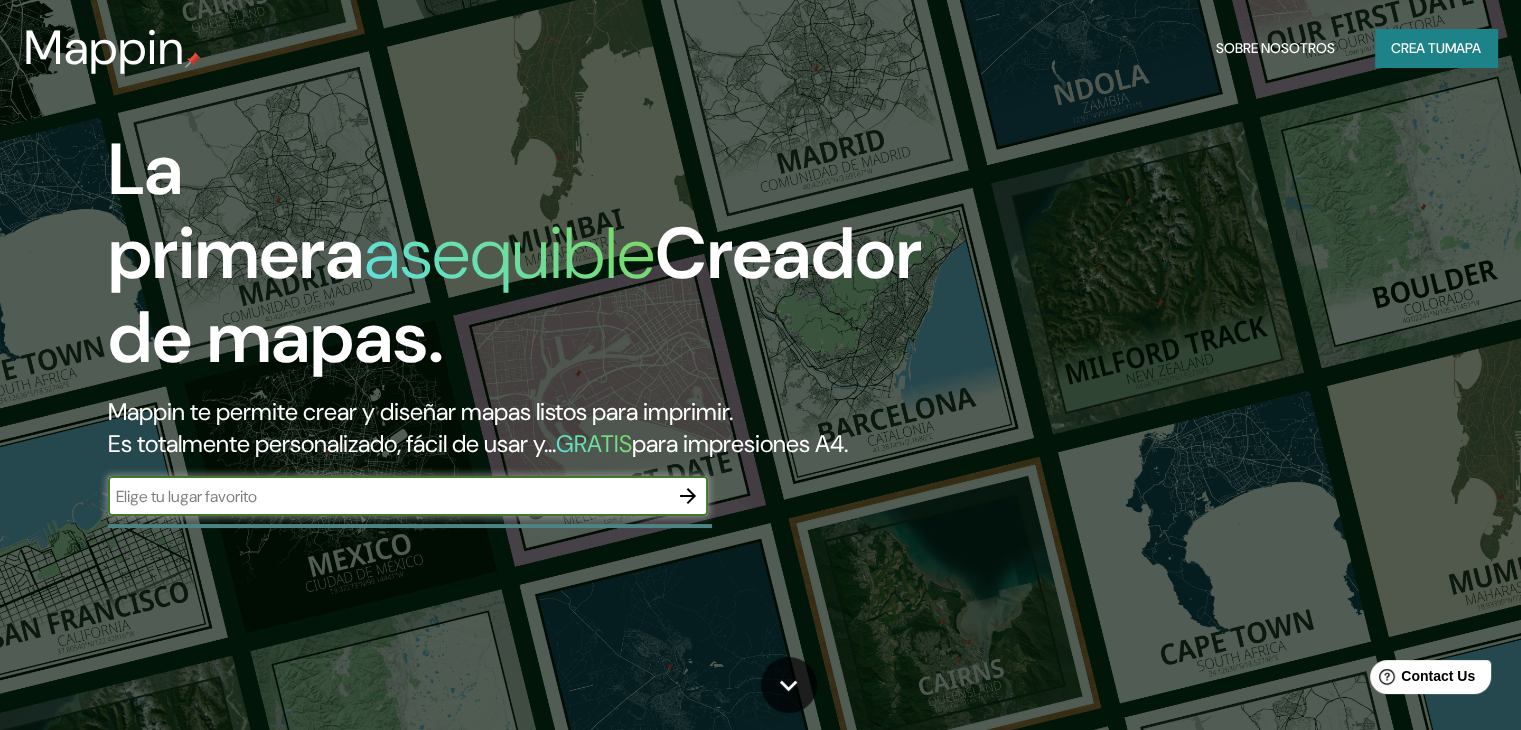 type on "nariño colombia" 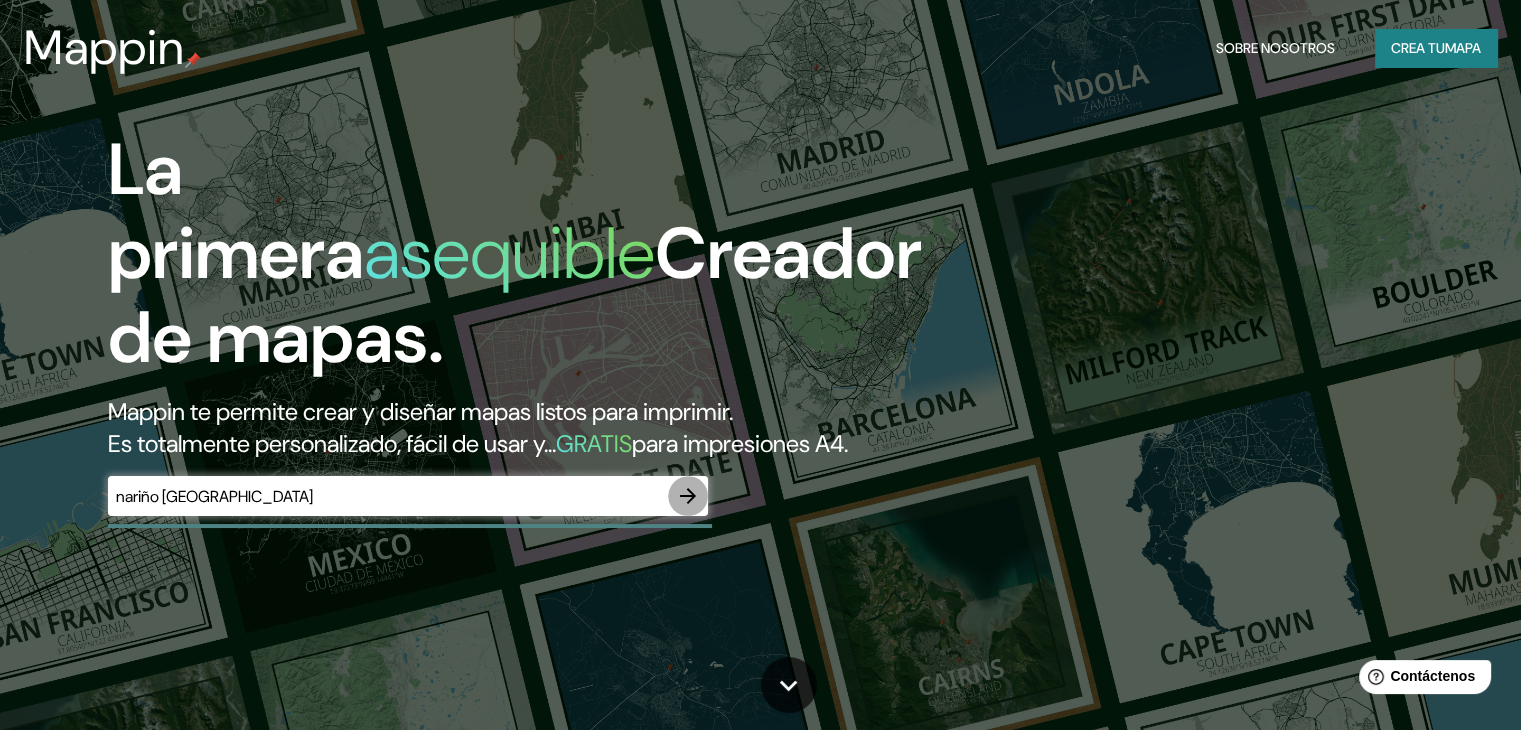 click 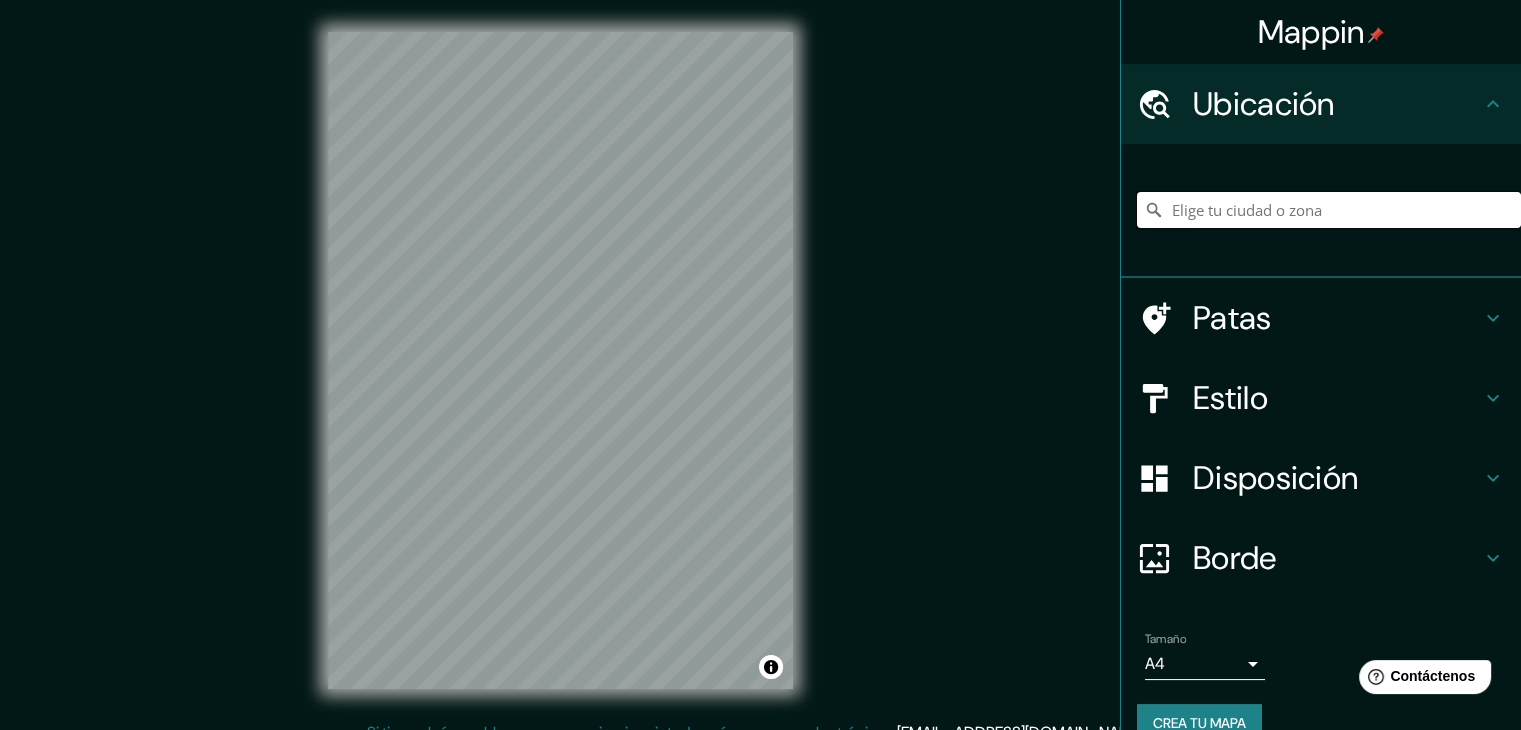 click at bounding box center (1329, 210) 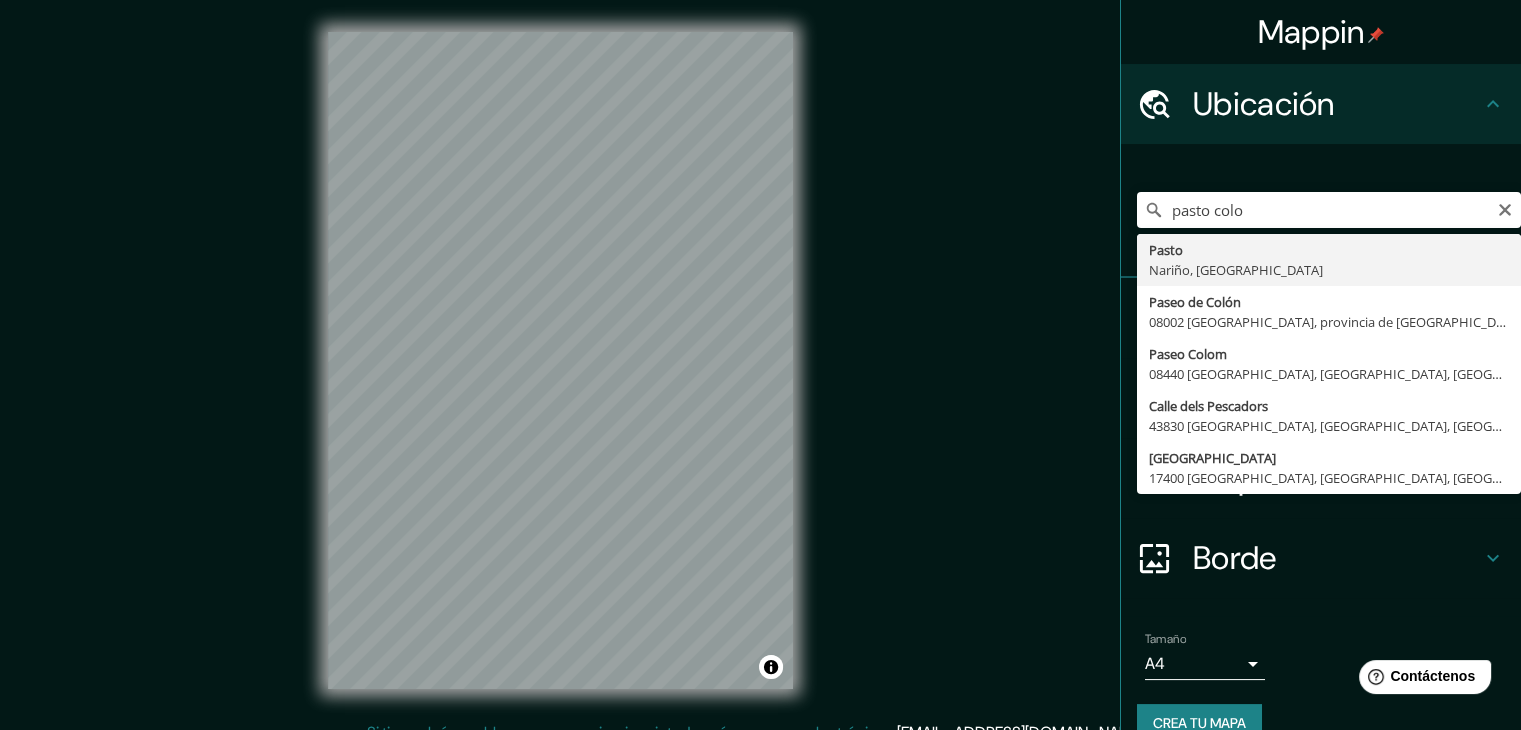 type on "Pasto, Nariño, Colombia" 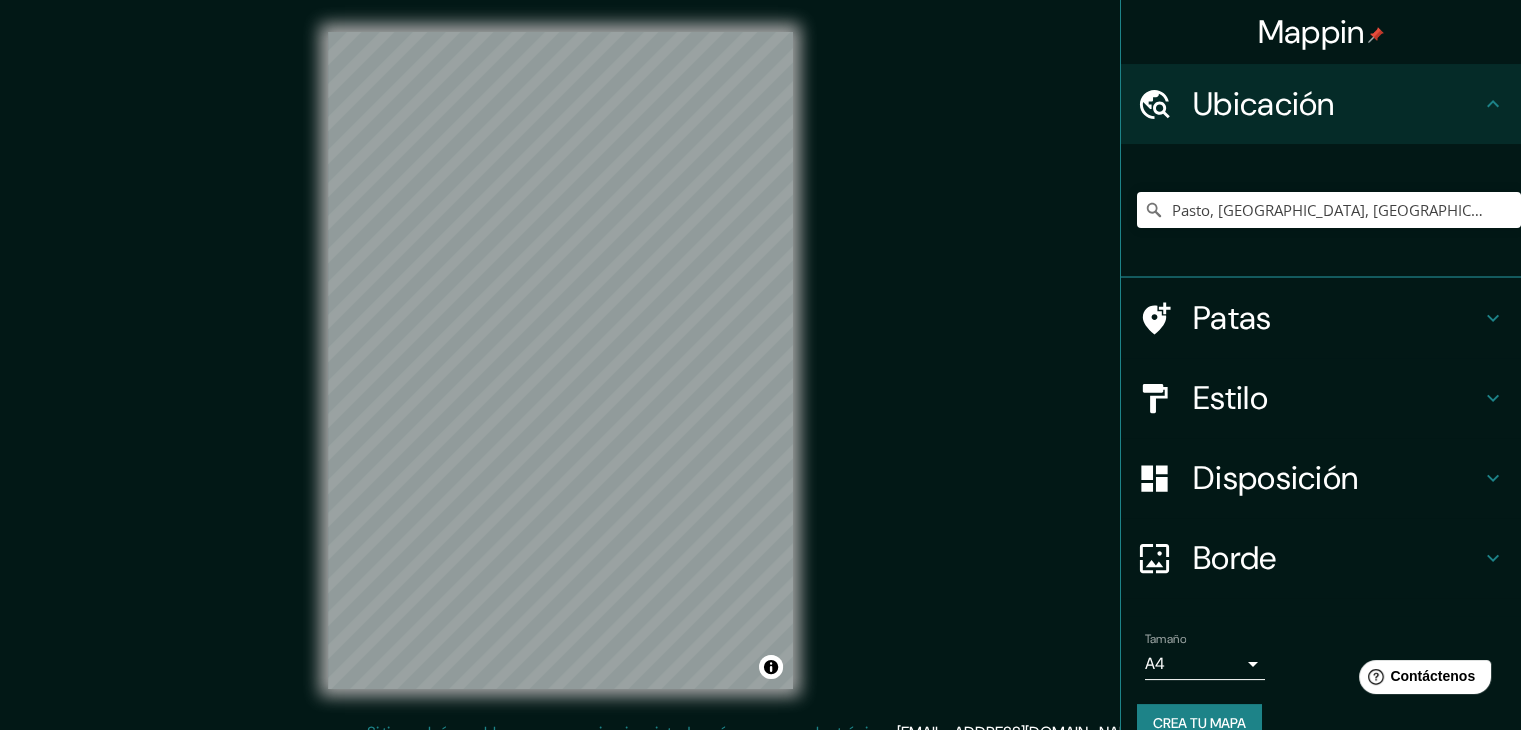 scroll, scrollTop: 35, scrollLeft: 0, axis: vertical 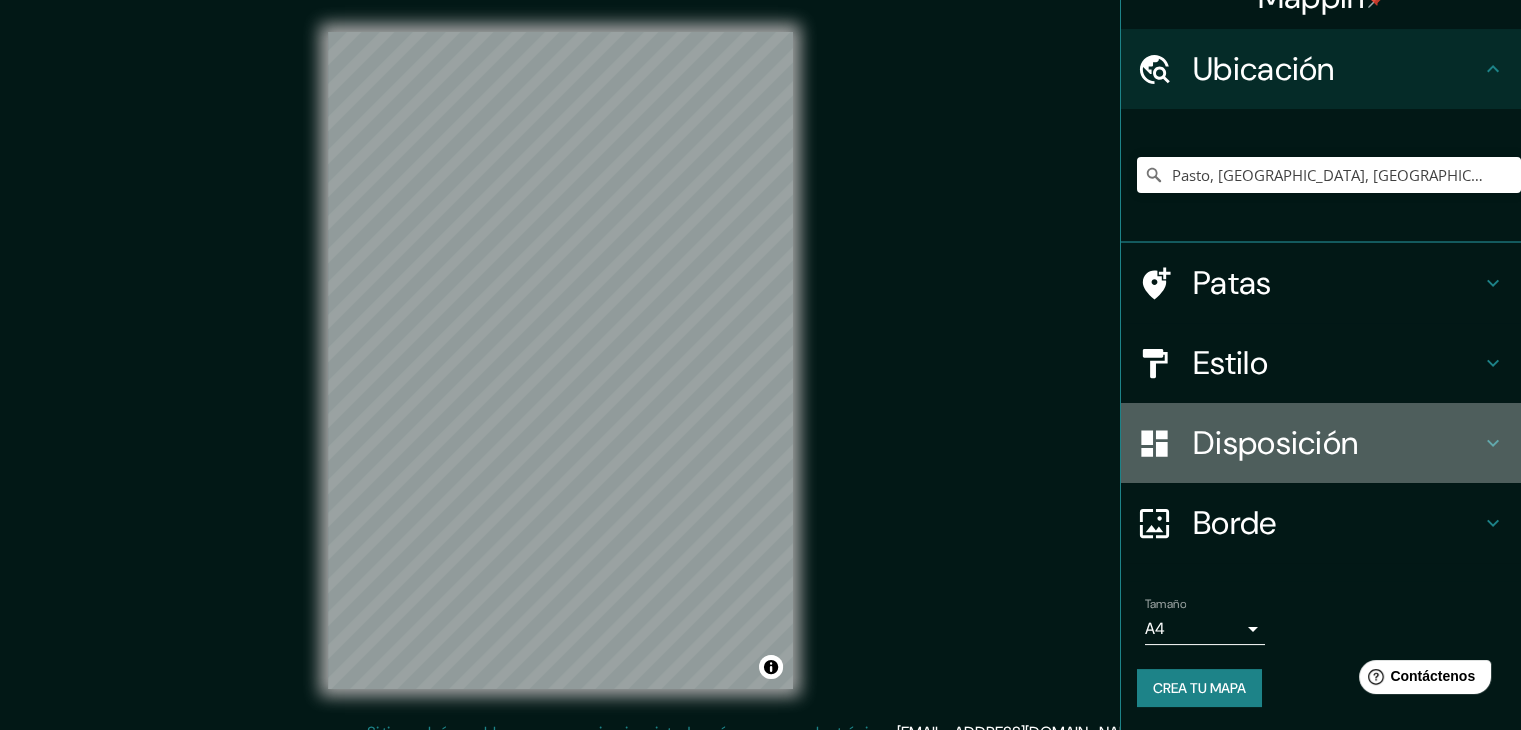 click on "Disposición" at bounding box center [1275, 443] 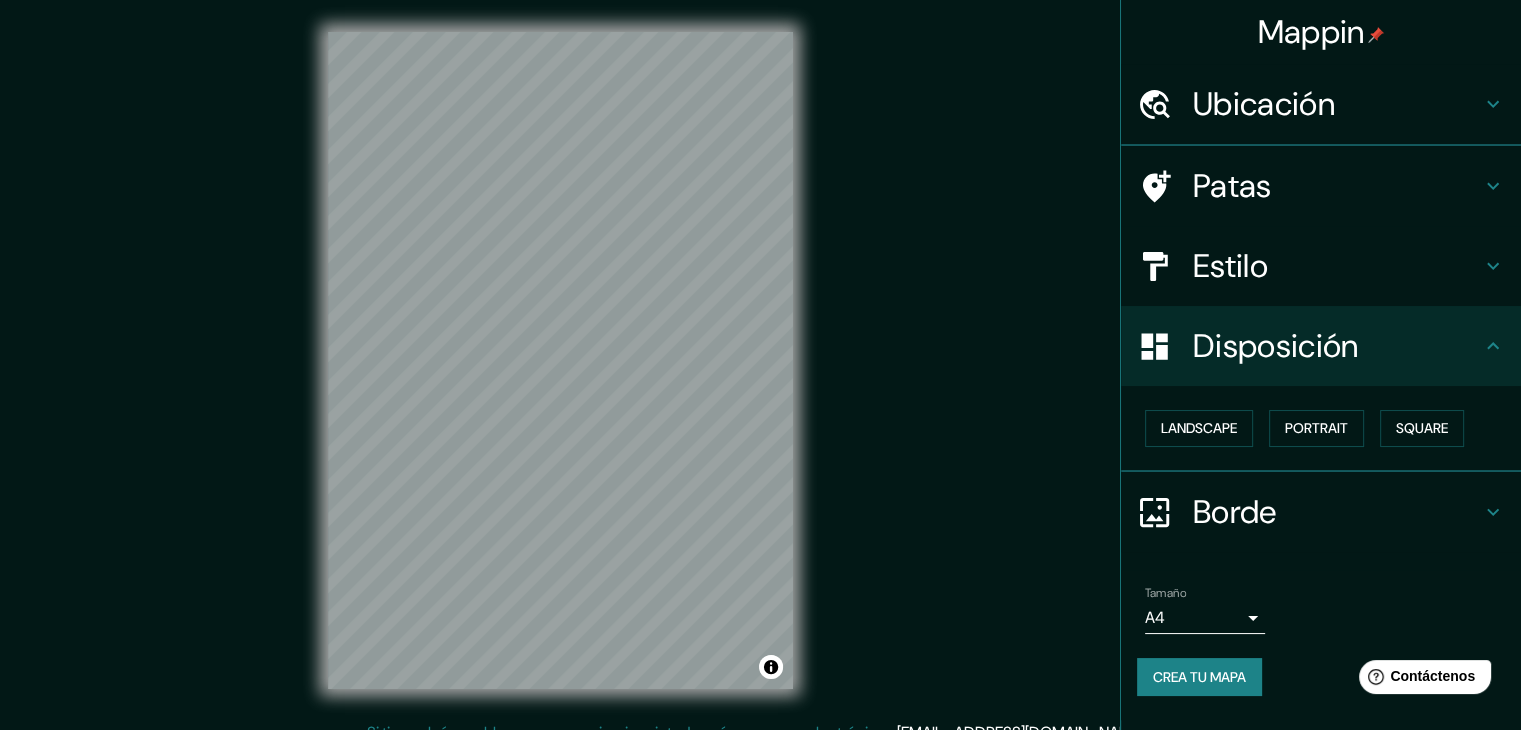 scroll, scrollTop: 0, scrollLeft: 0, axis: both 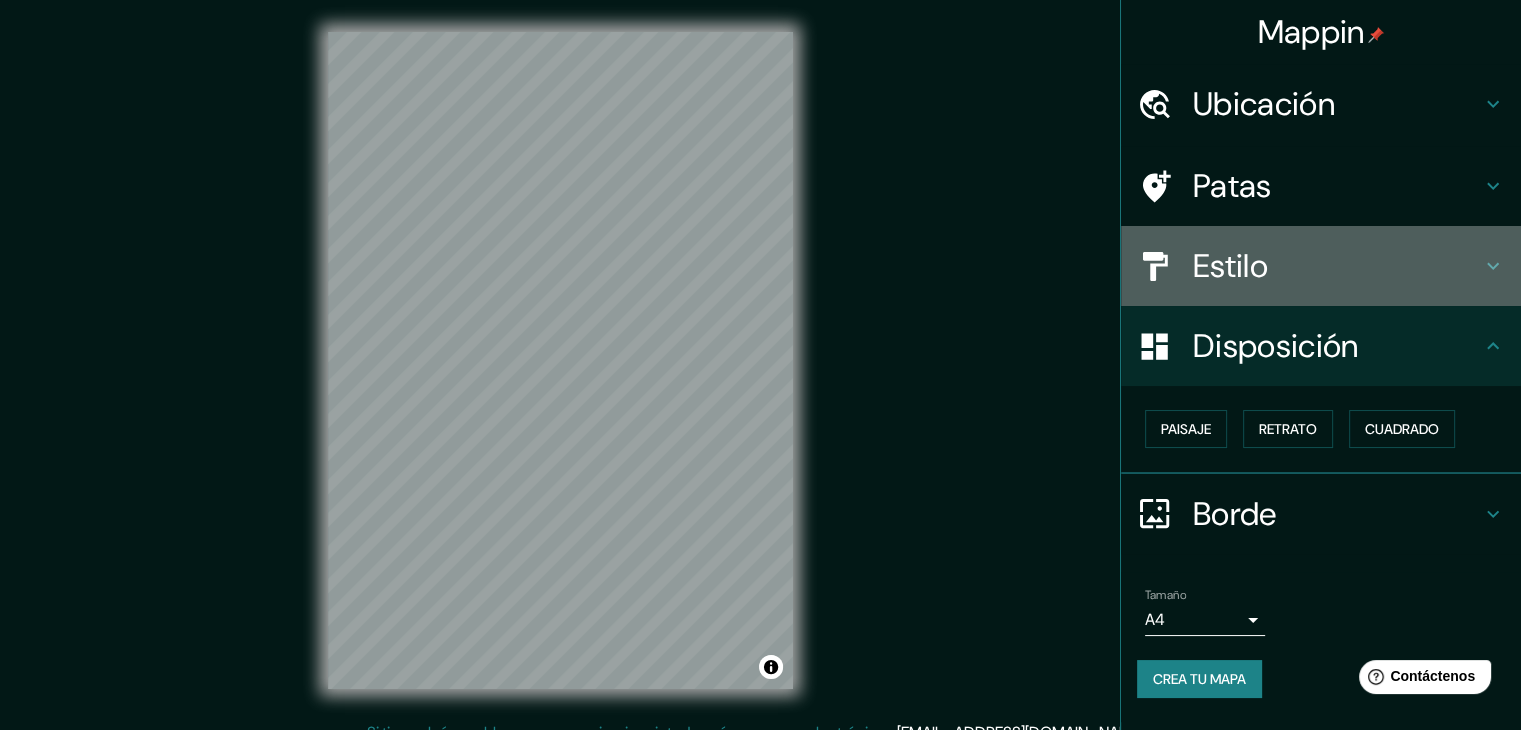 click on "Estilo" at bounding box center (1337, 266) 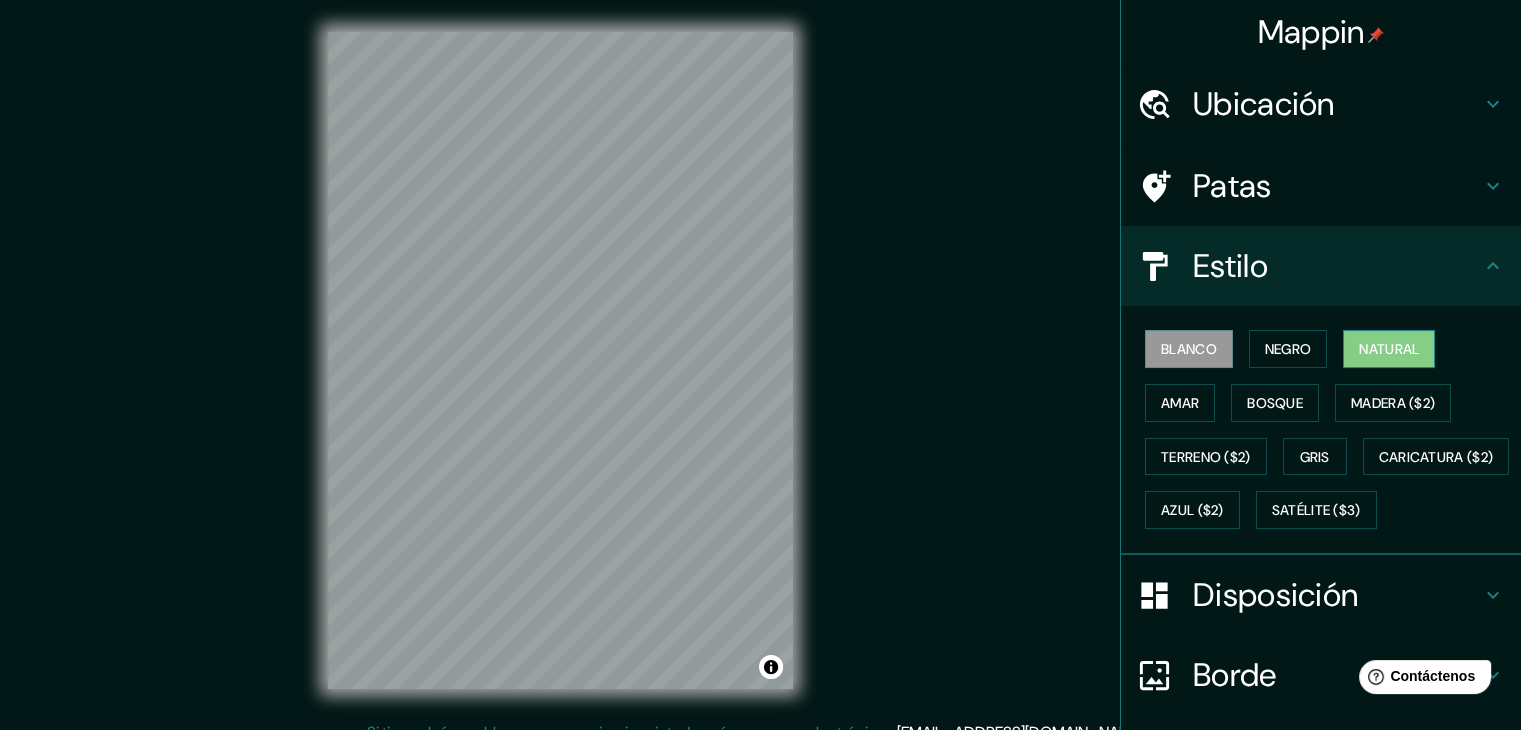 click on "Natural" at bounding box center [1389, 349] 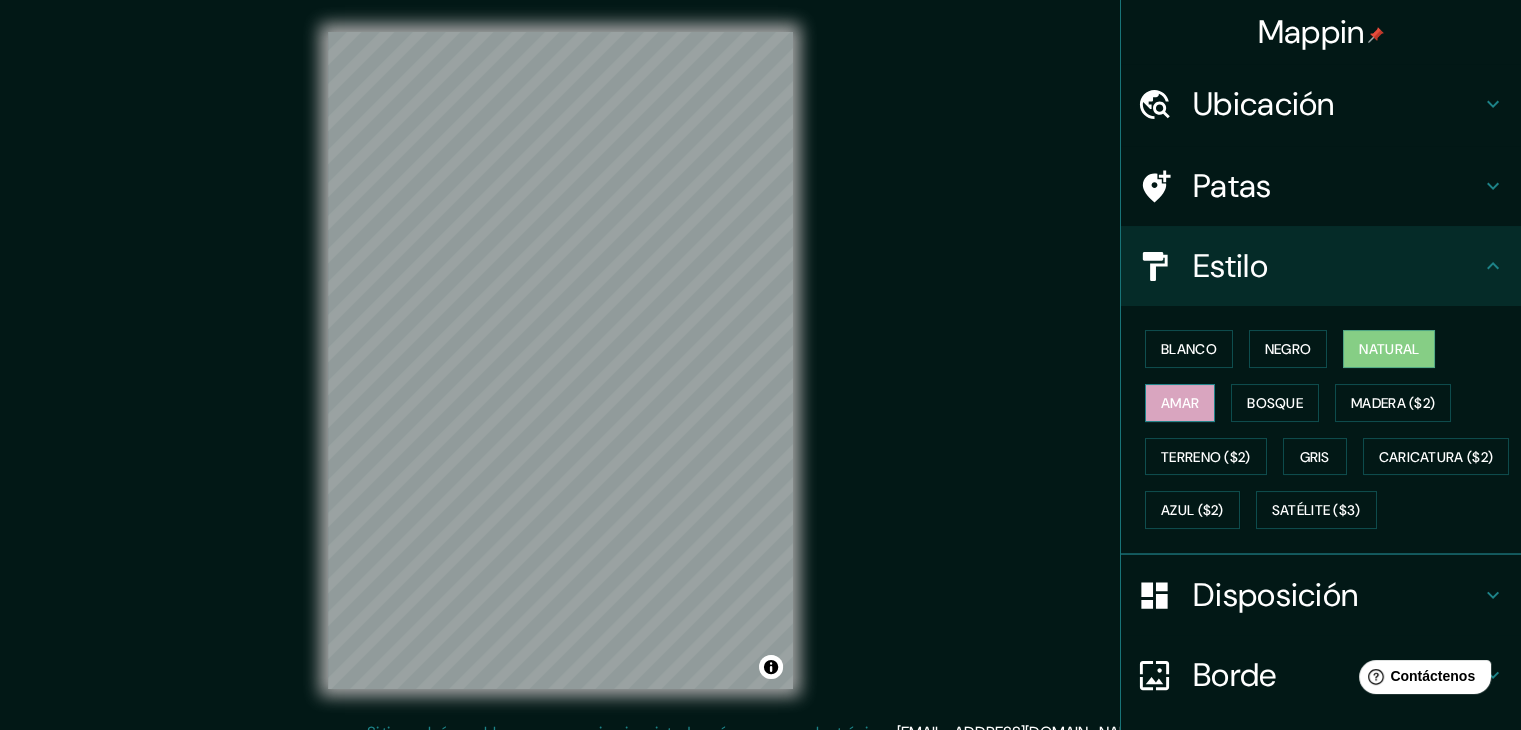 click on "Amar" at bounding box center [1180, 403] 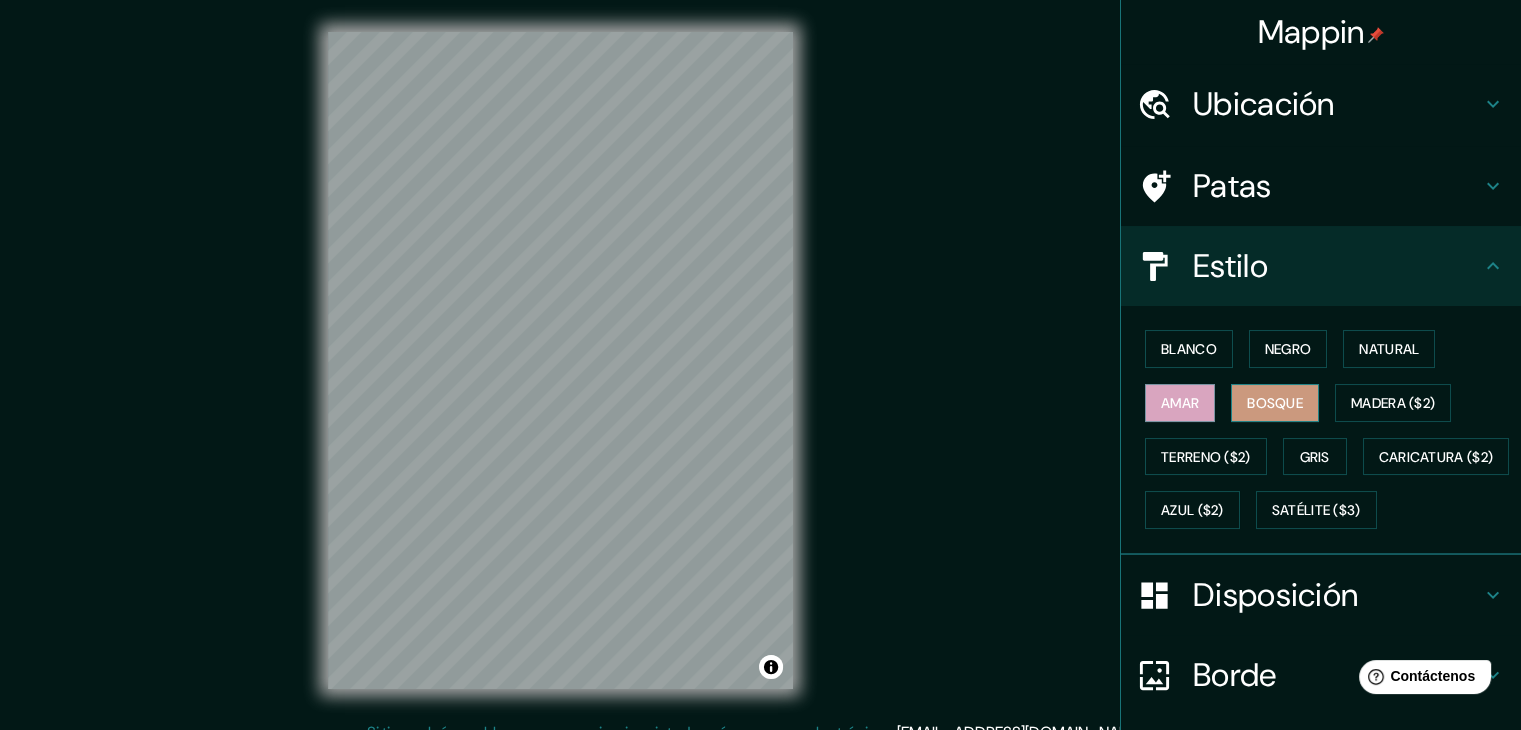 click on "Bosque" at bounding box center [1275, 403] 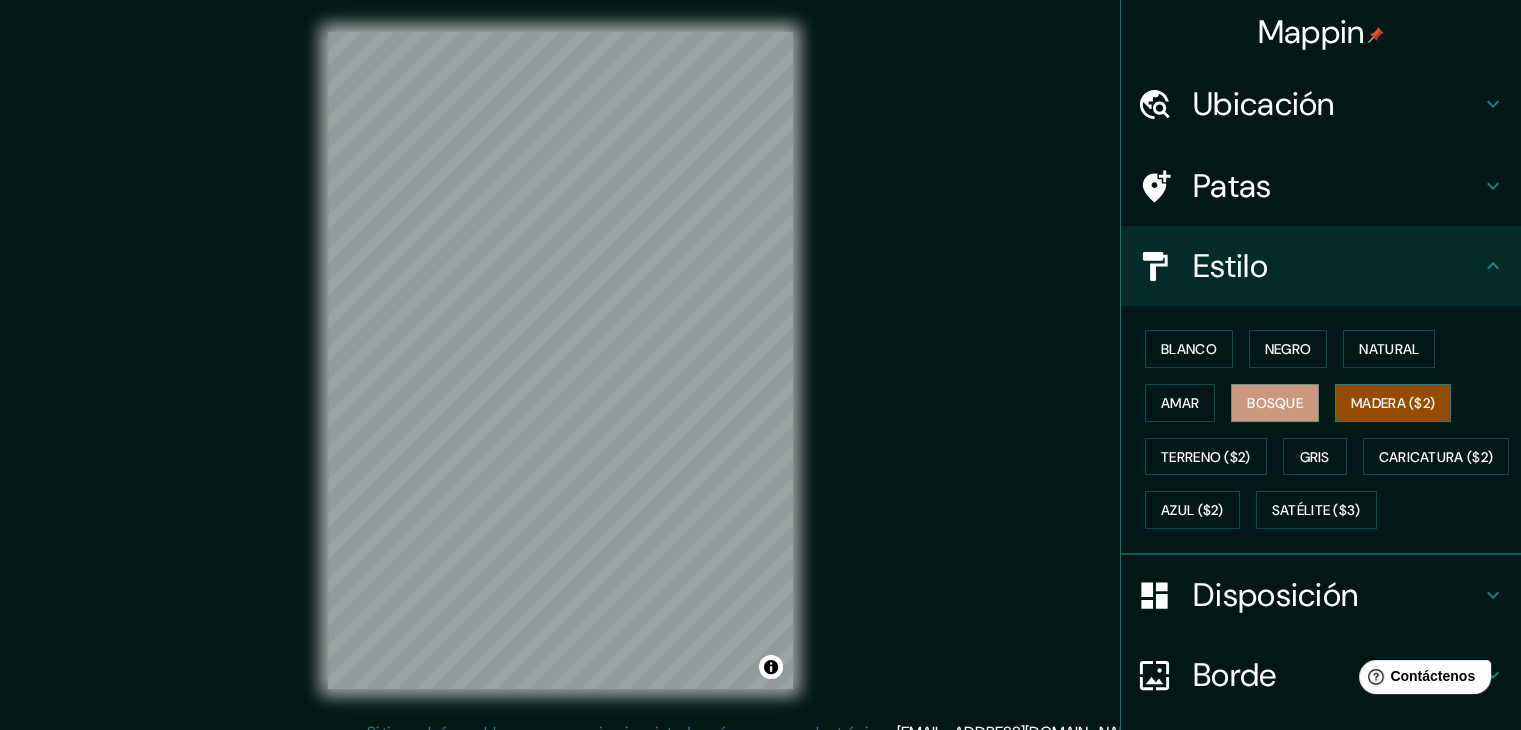 click on "Madera ($2)" at bounding box center (1393, 403) 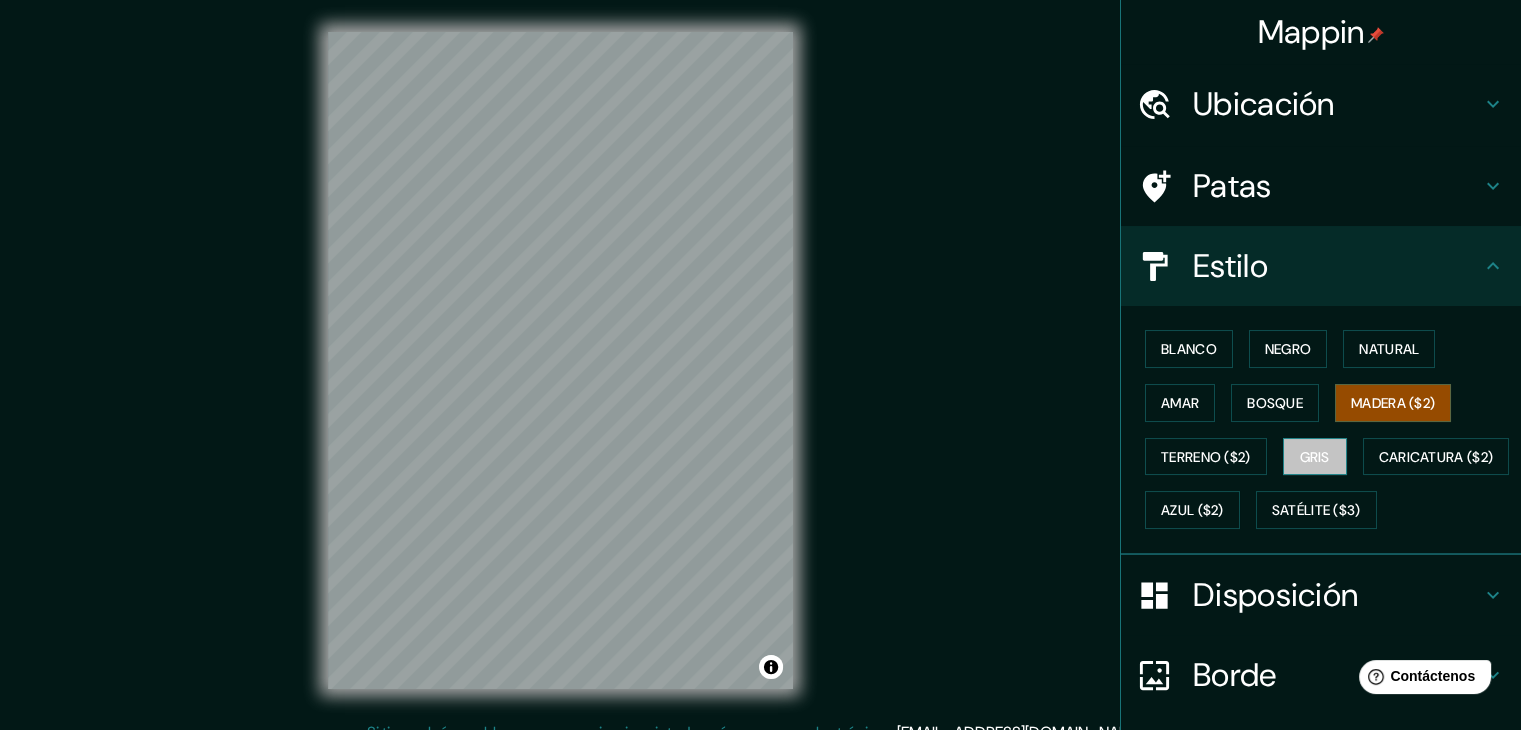 click on "Gris" at bounding box center [1315, 457] 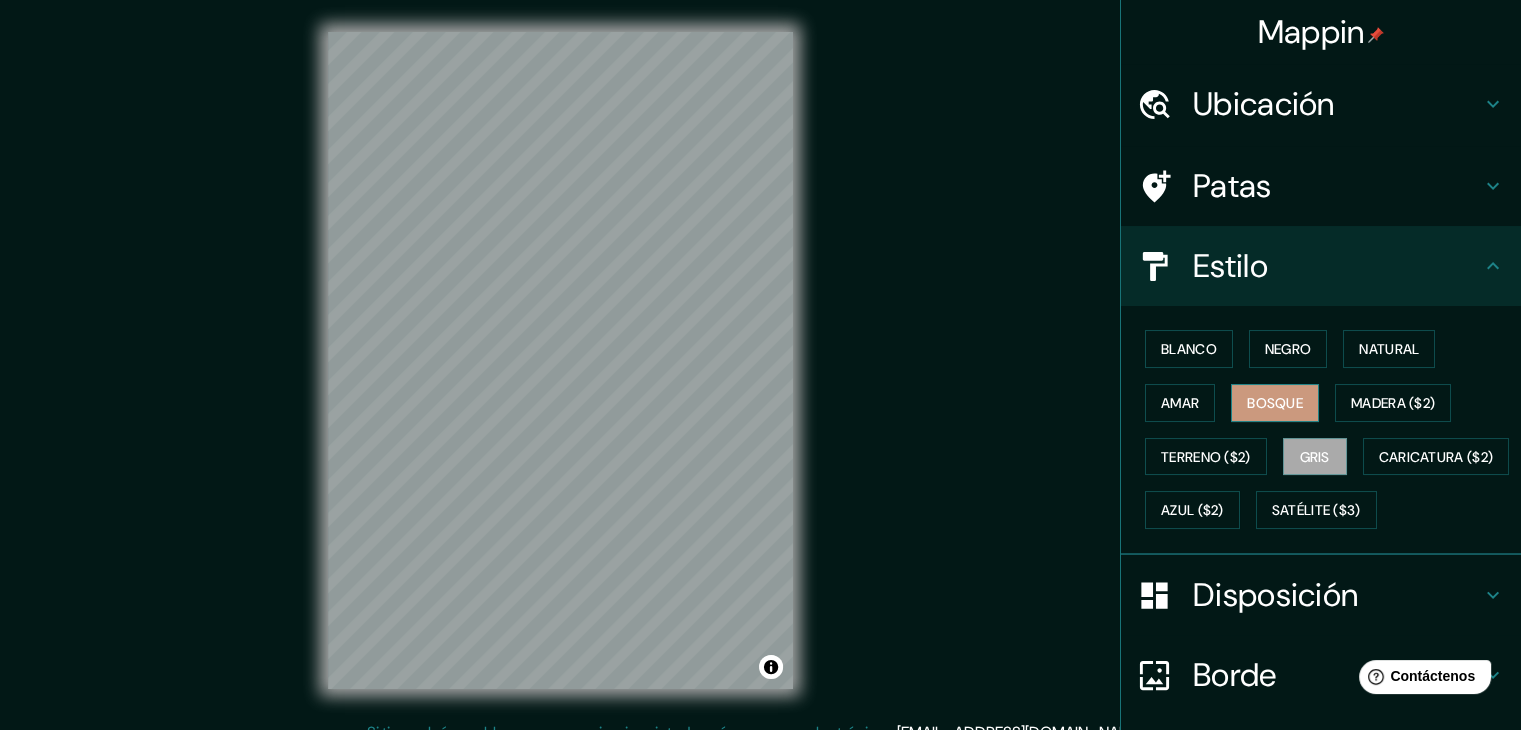 click on "Bosque" at bounding box center [1275, 403] 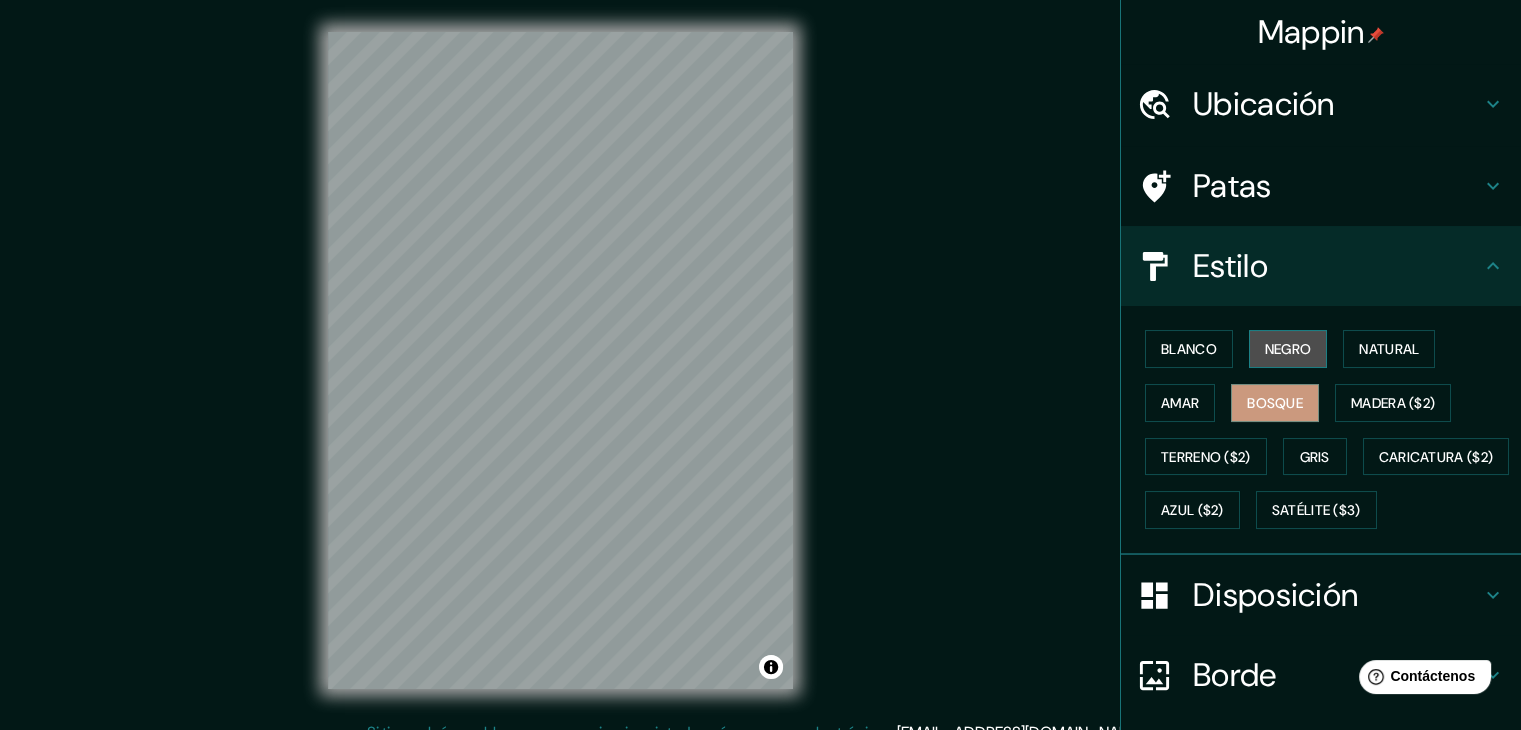 click on "Negro" at bounding box center [1288, 349] 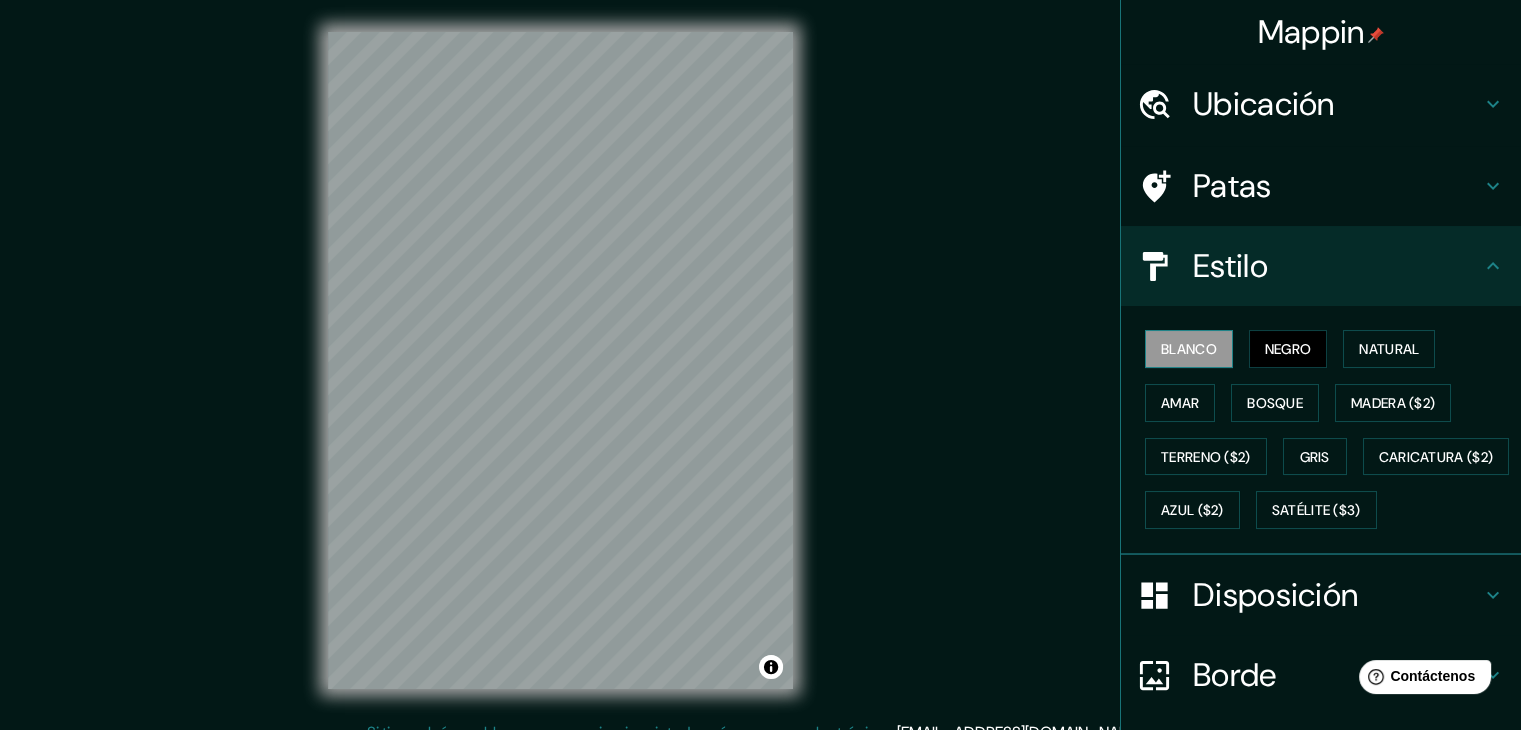 click on "Blanco" at bounding box center (1189, 349) 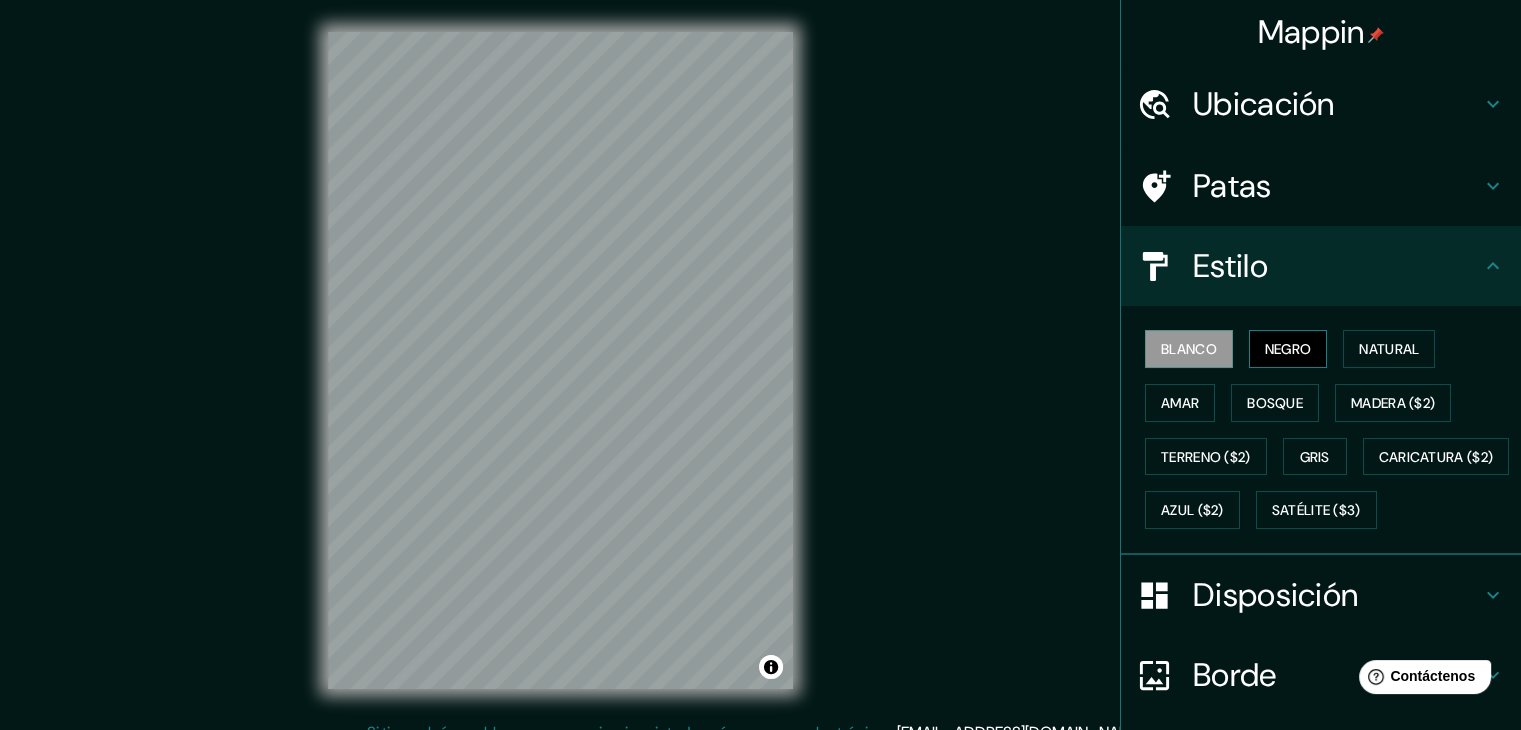 click on "Negro" at bounding box center (1288, 349) 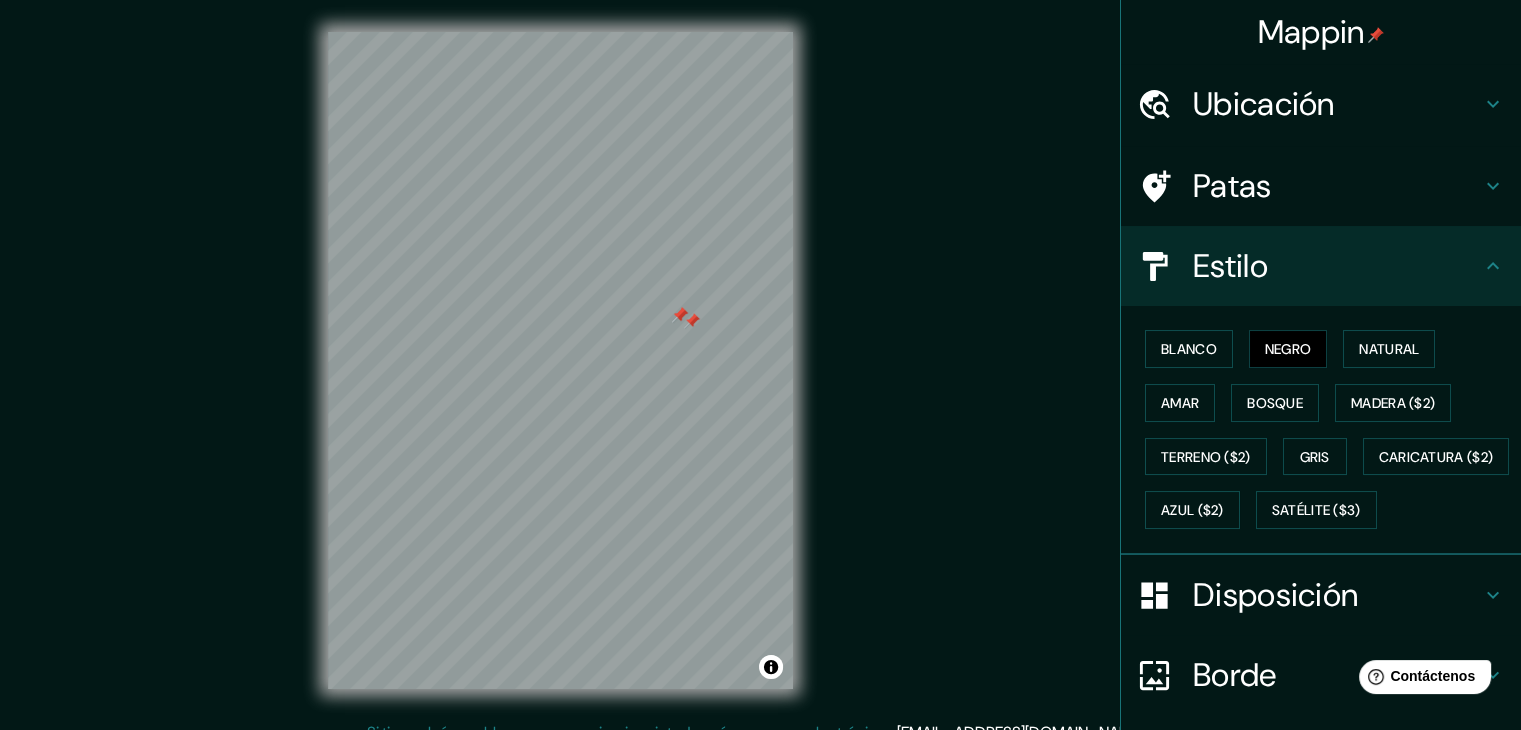 click at bounding box center [692, 321] 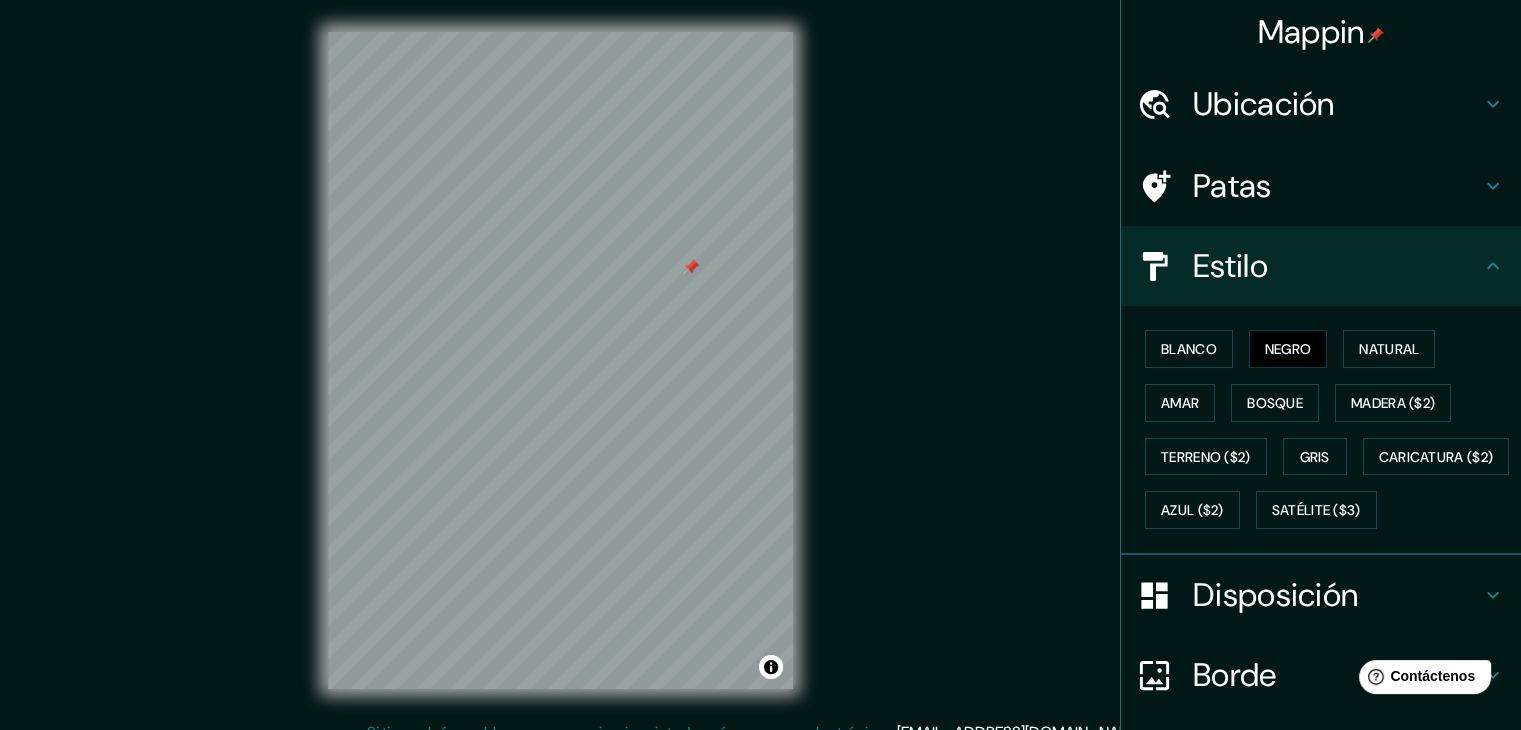 drag, startPoint x: 684, startPoint y: 311, endPoint x: 695, endPoint y: 263, distance: 49.24429 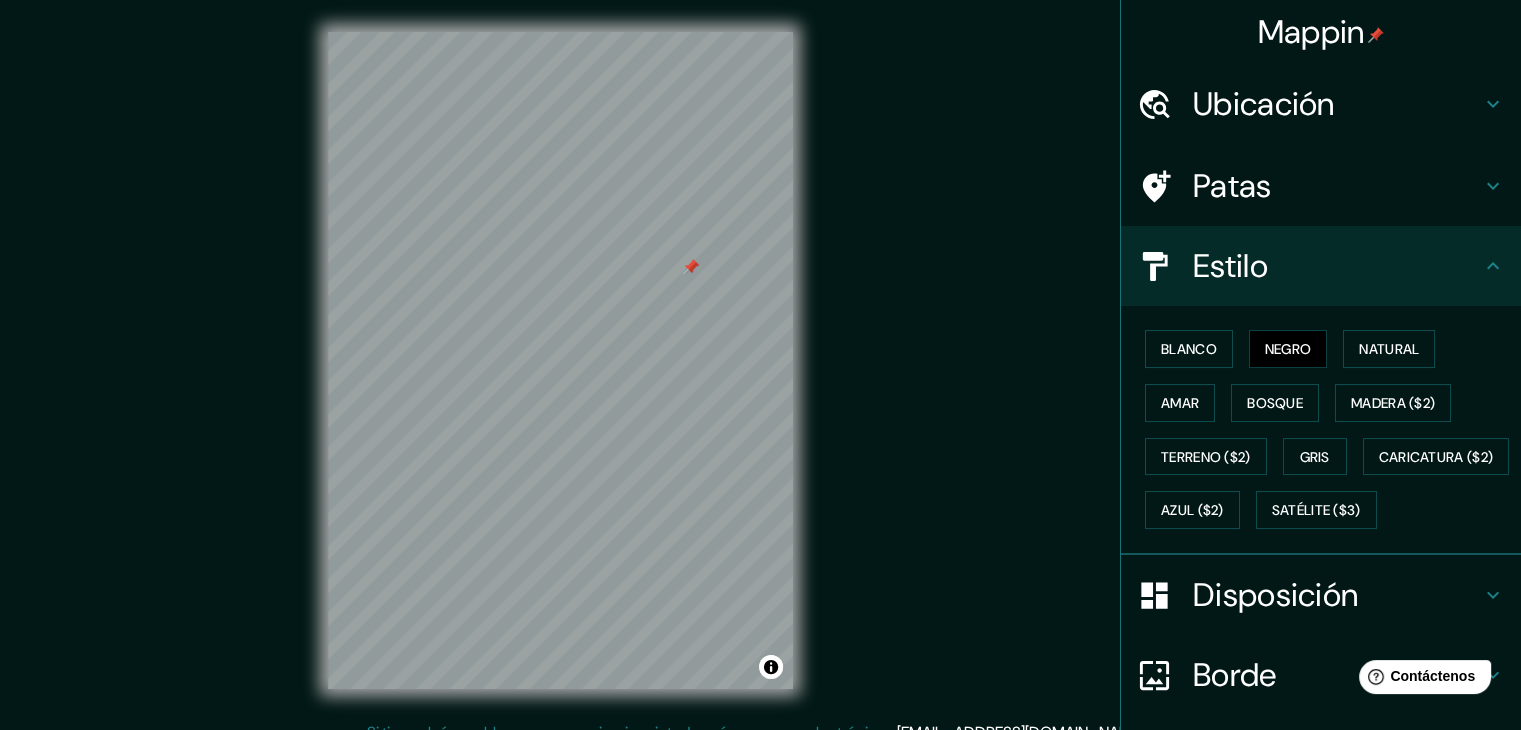 click at bounding box center (691, 267) 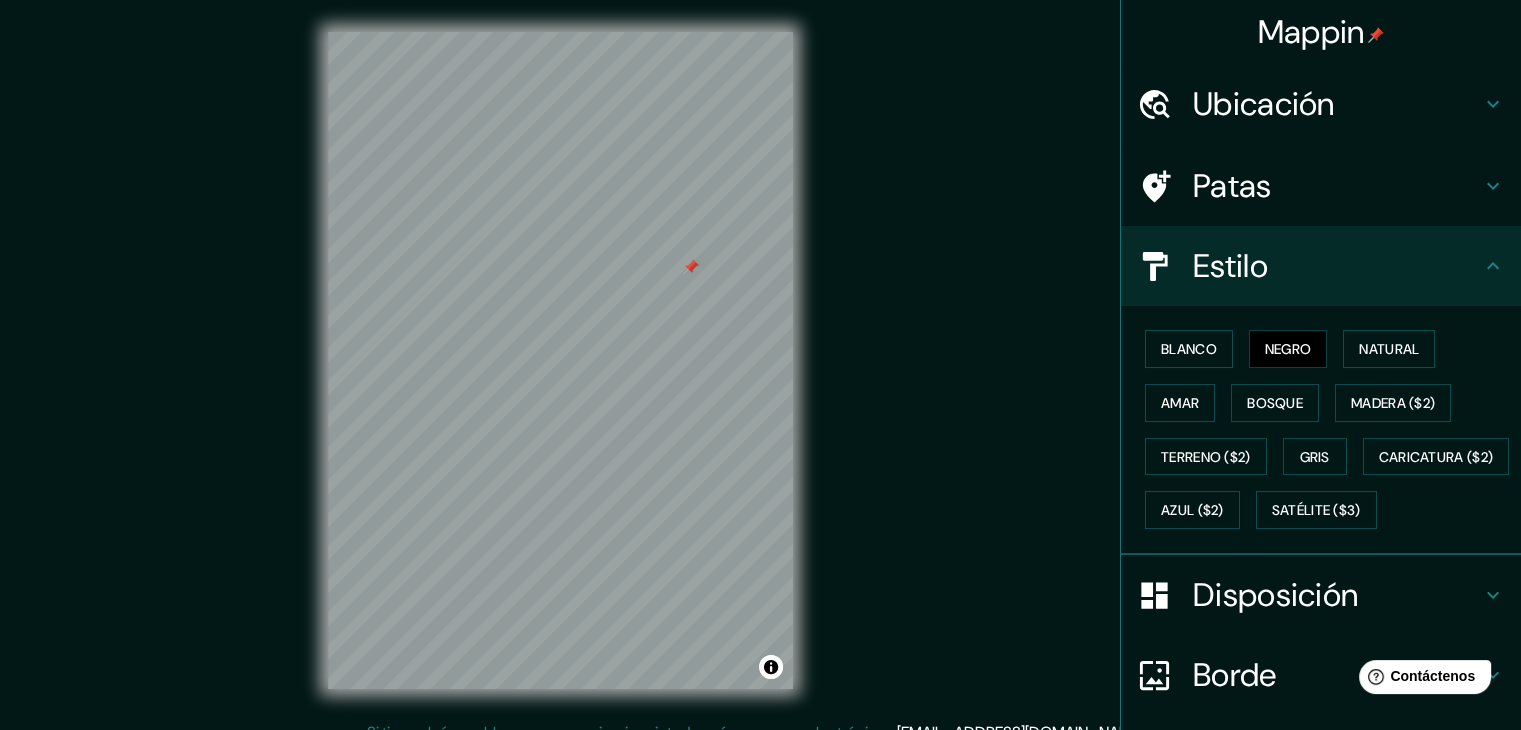 click at bounding box center (691, 267) 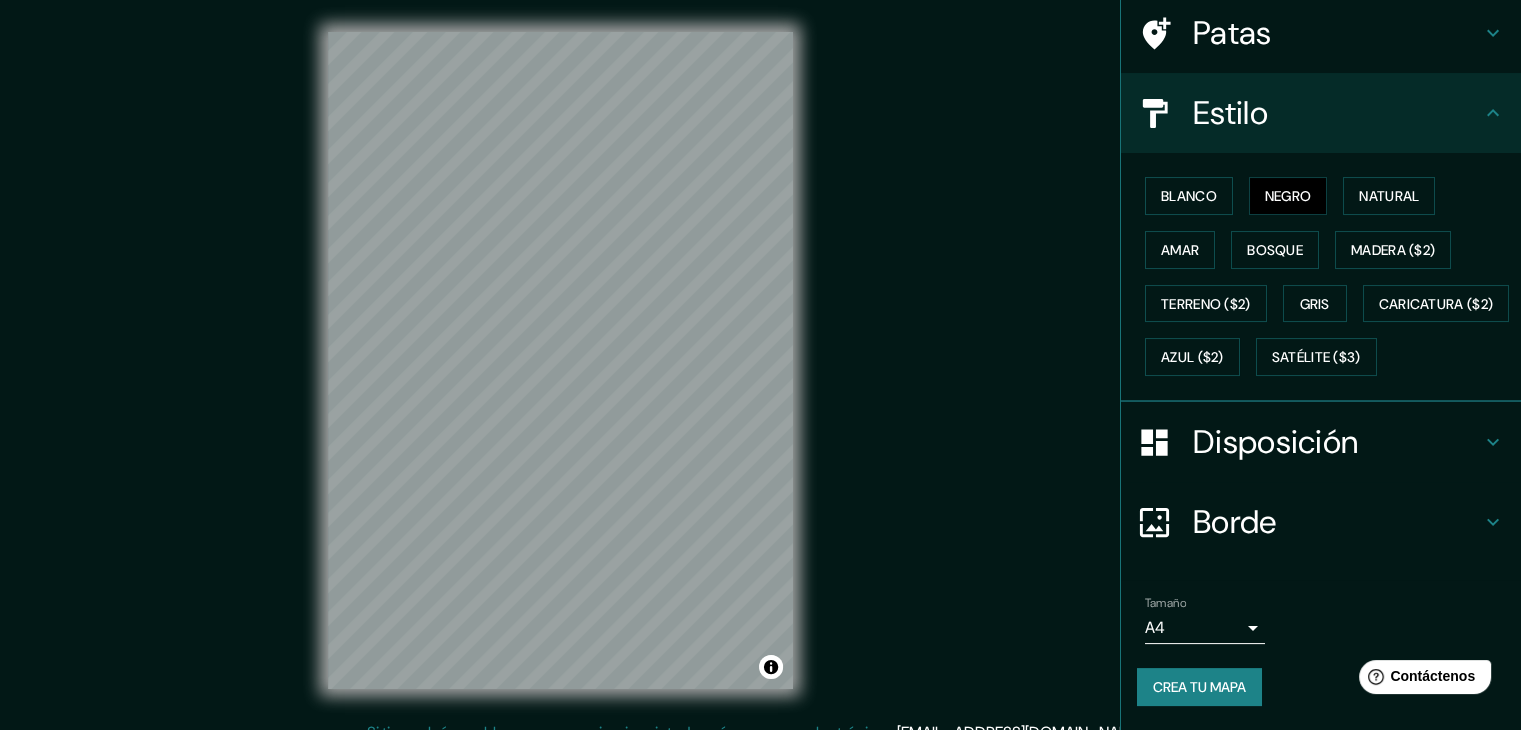 scroll, scrollTop: 202, scrollLeft: 0, axis: vertical 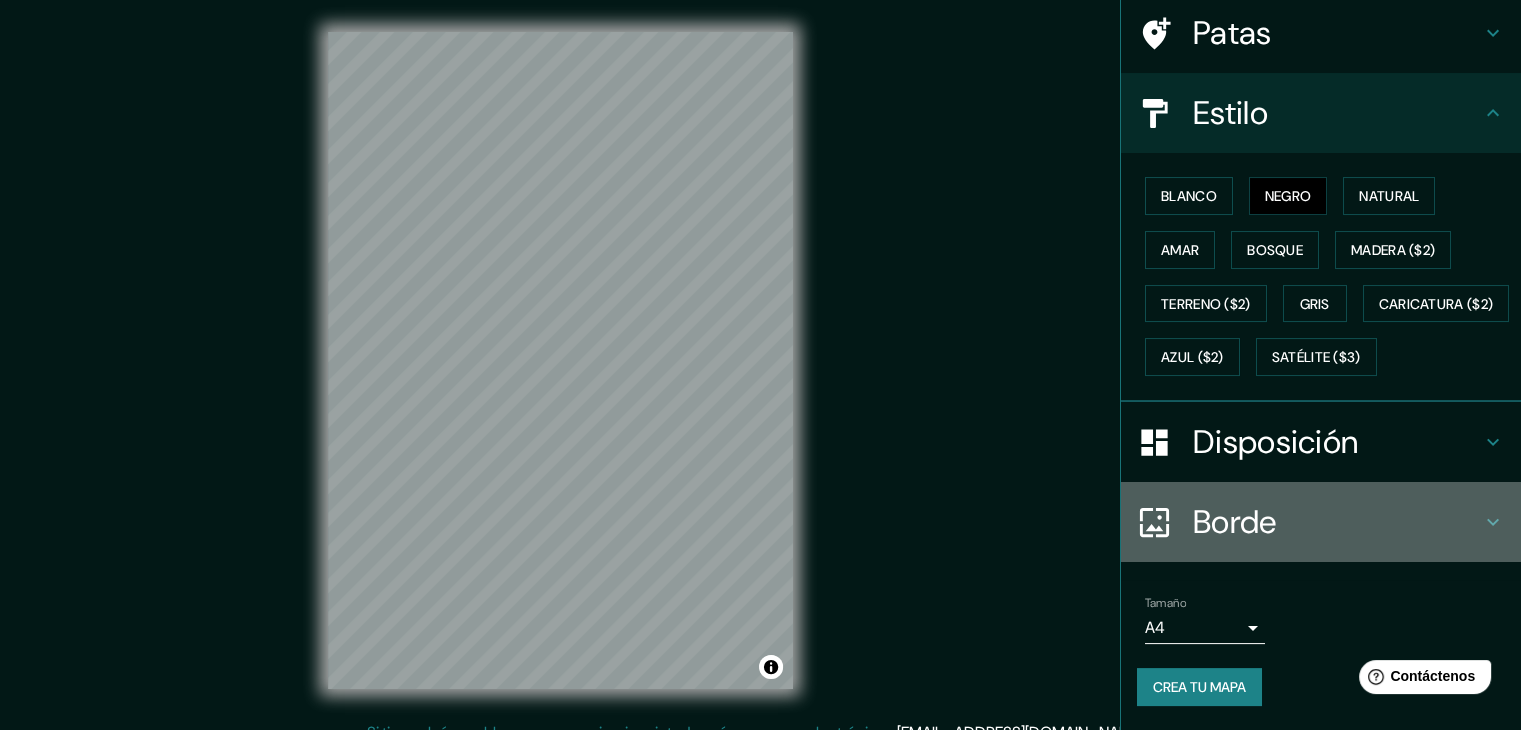 click on "Borde" at bounding box center (1235, 522) 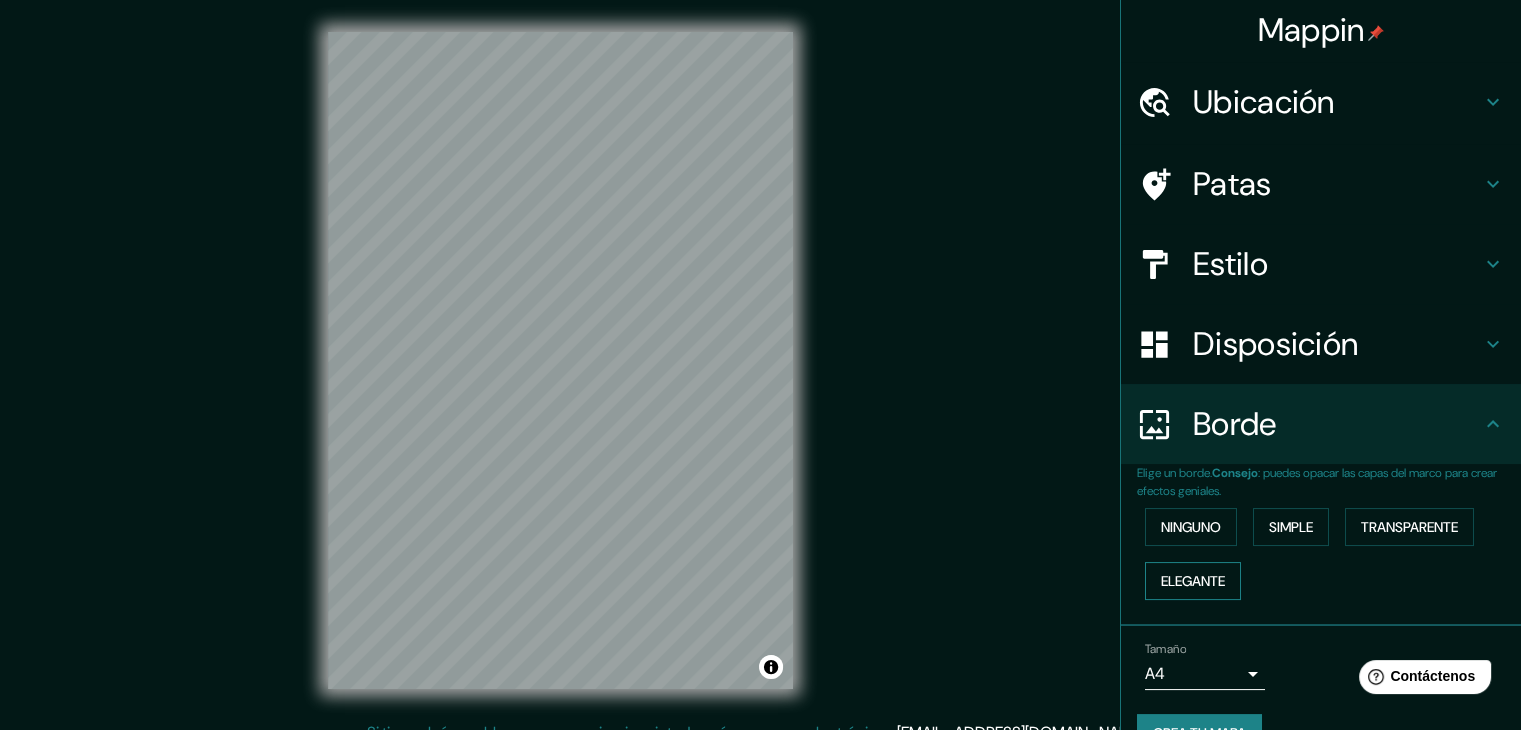 scroll, scrollTop: 0, scrollLeft: 0, axis: both 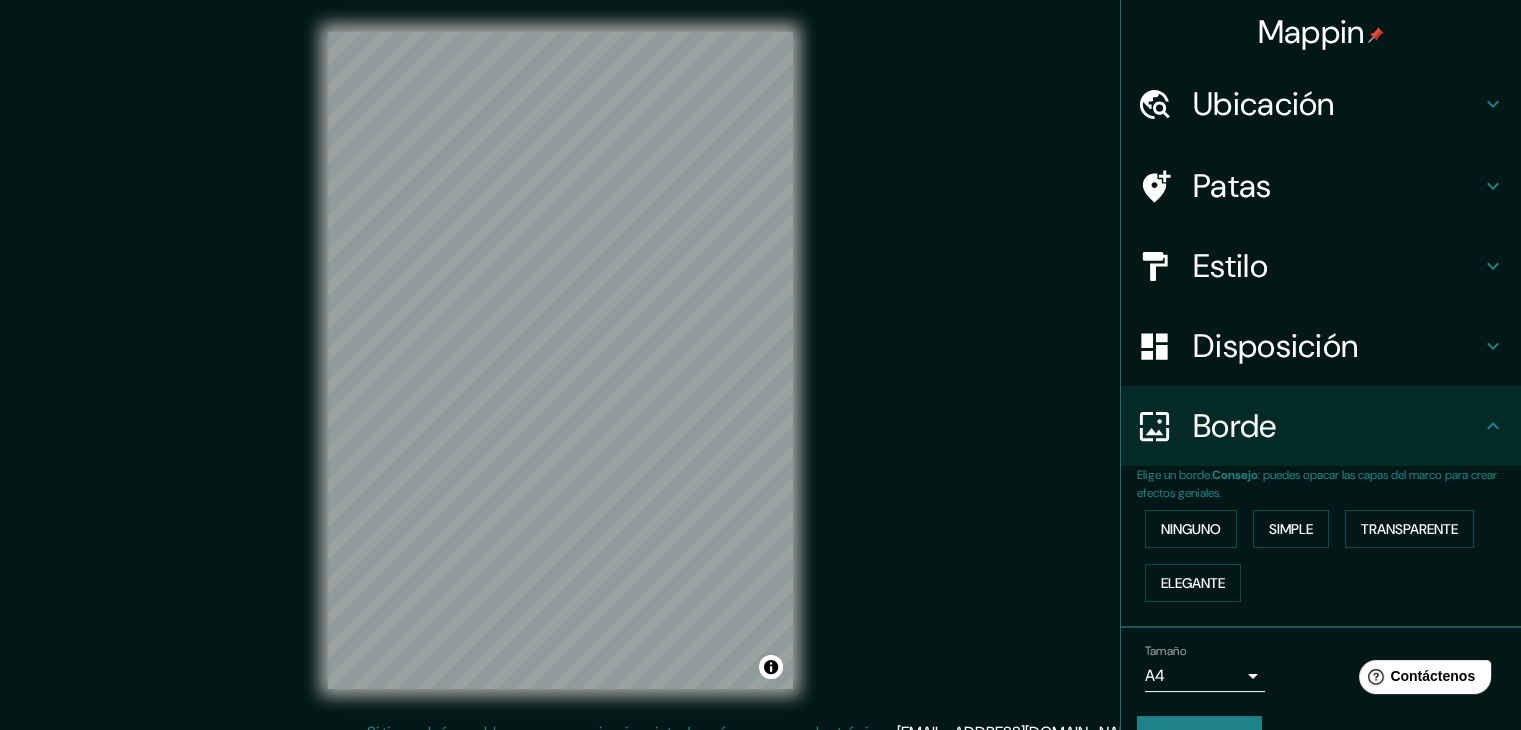 click on "Patas" at bounding box center (1232, 186) 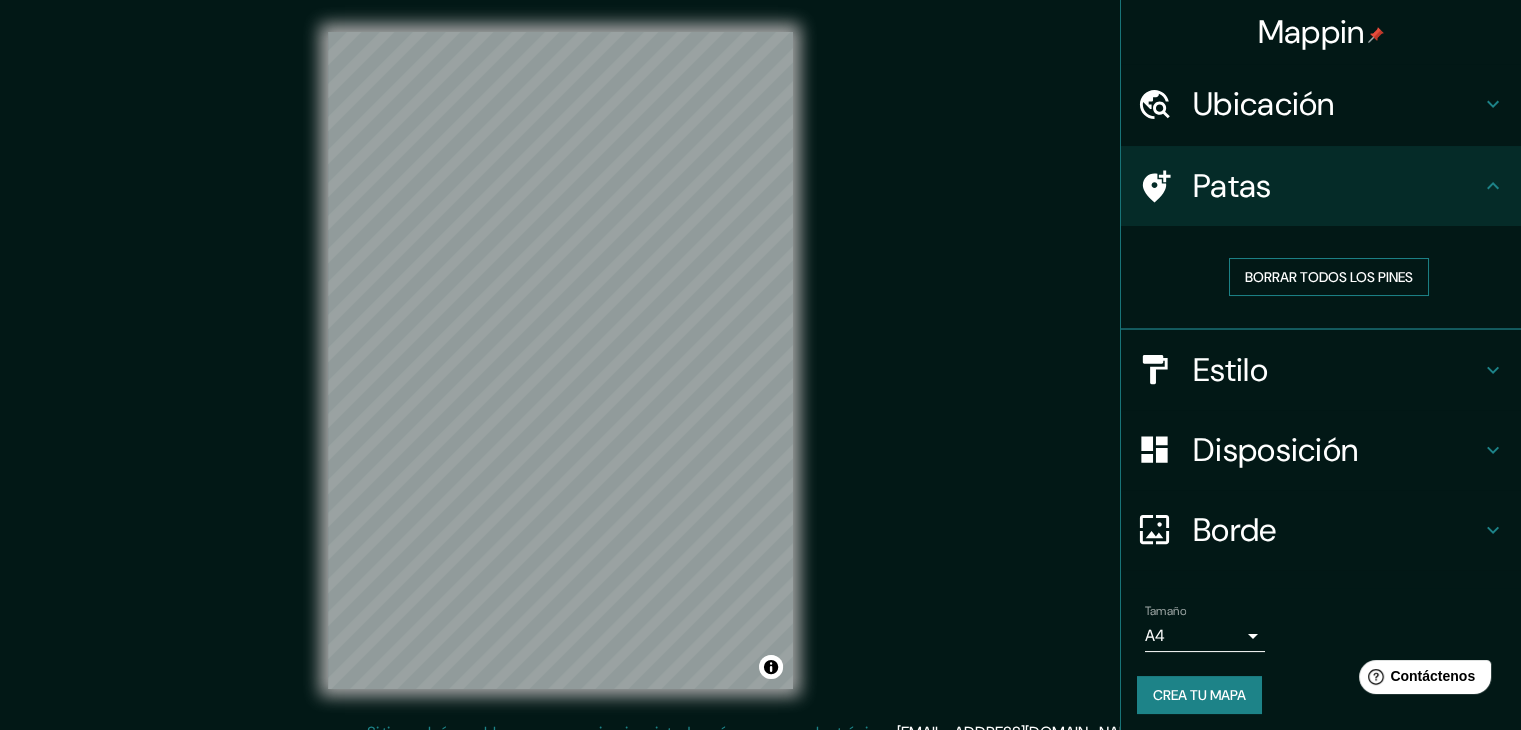 click on "Borrar todos los pines" at bounding box center [1329, 277] 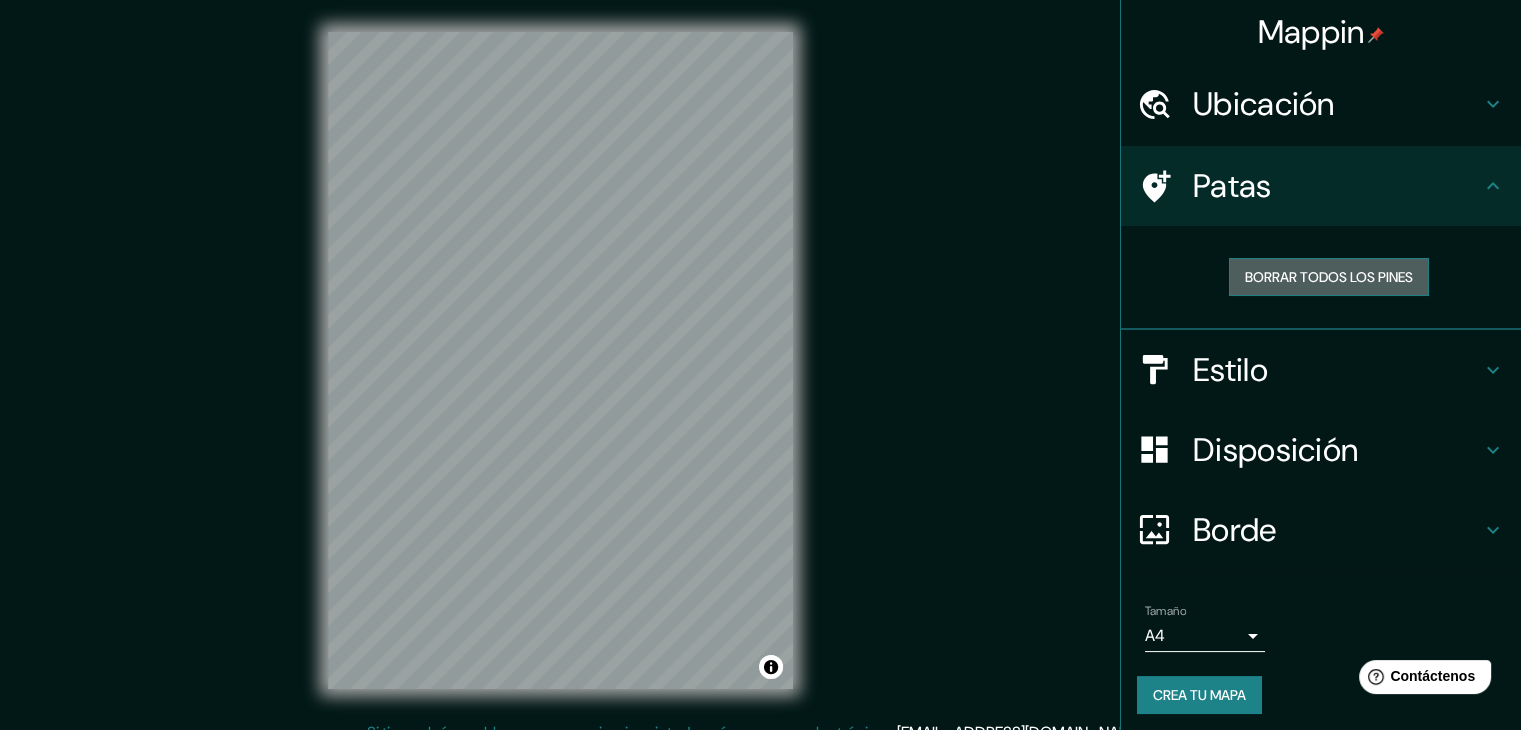 click on "Borrar todos los pines" at bounding box center (1329, 277) 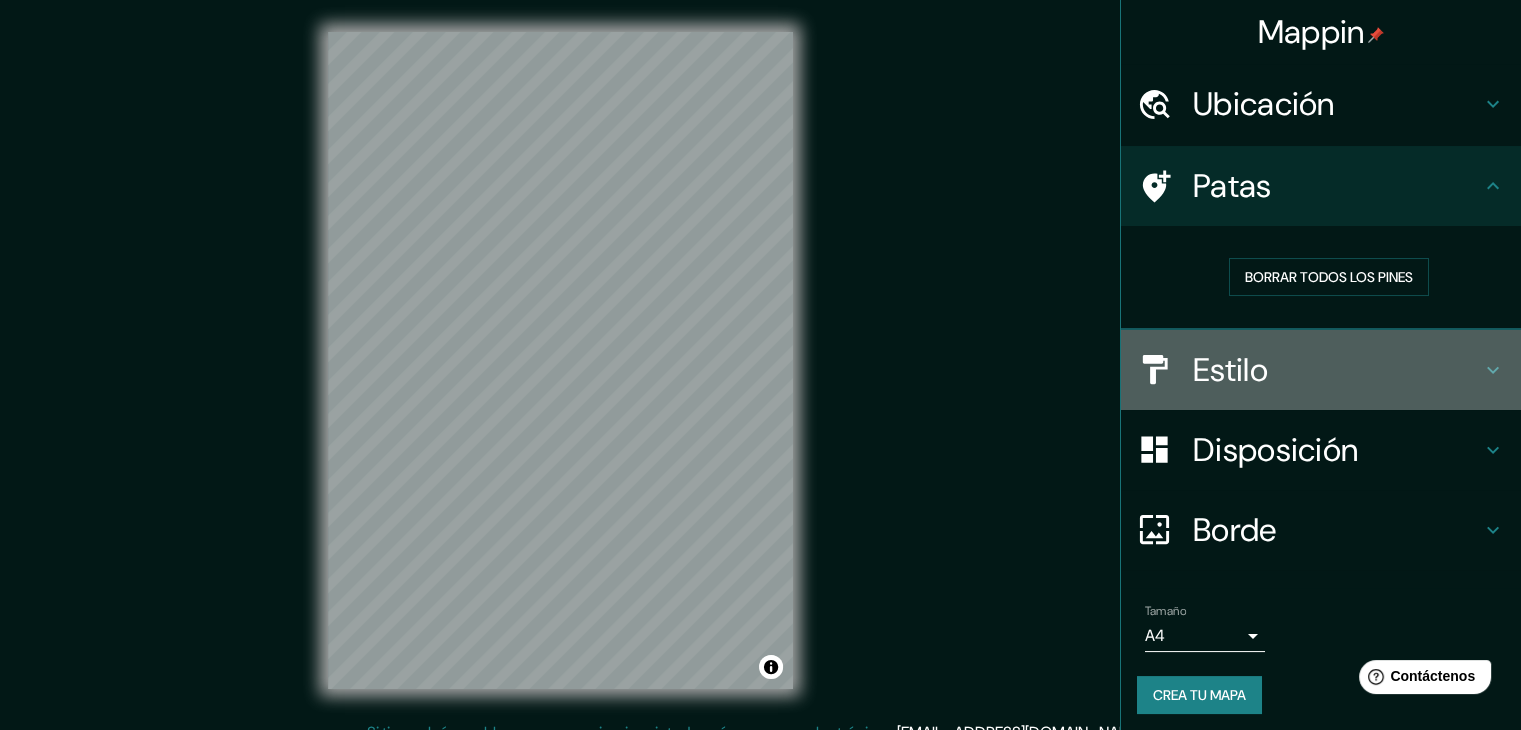 click on "Estilo" at bounding box center (1230, 370) 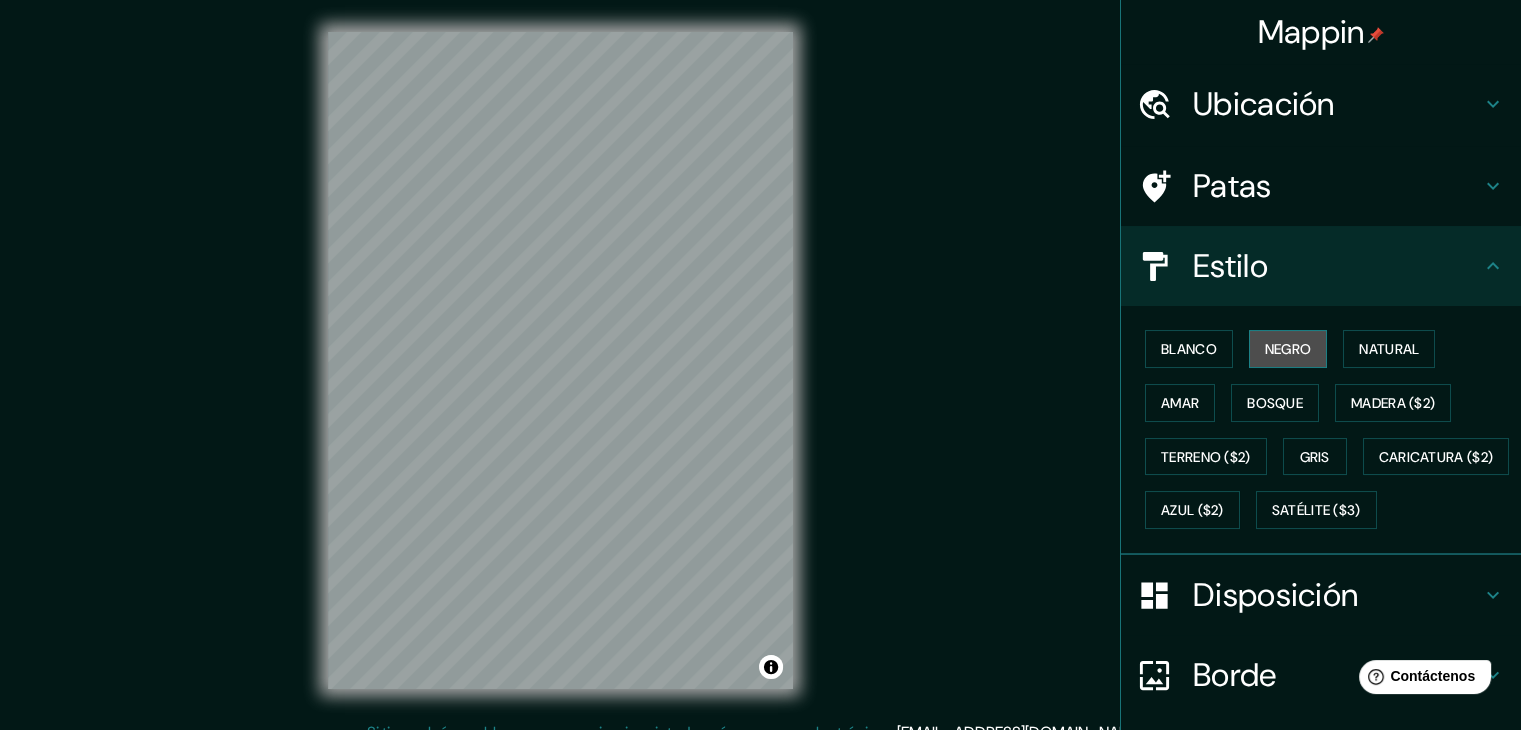 click on "Negro" at bounding box center [1288, 349] 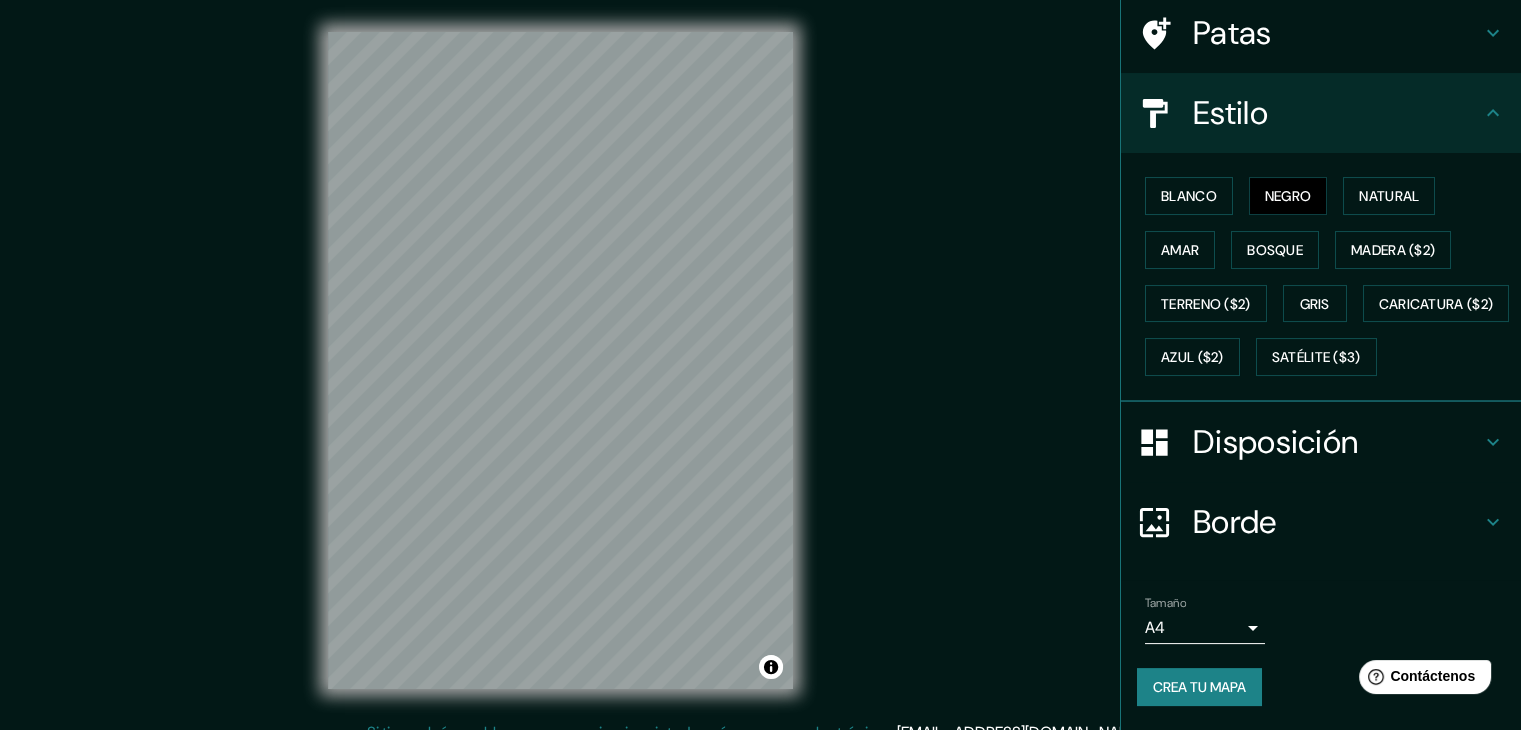 scroll, scrollTop: 200, scrollLeft: 0, axis: vertical 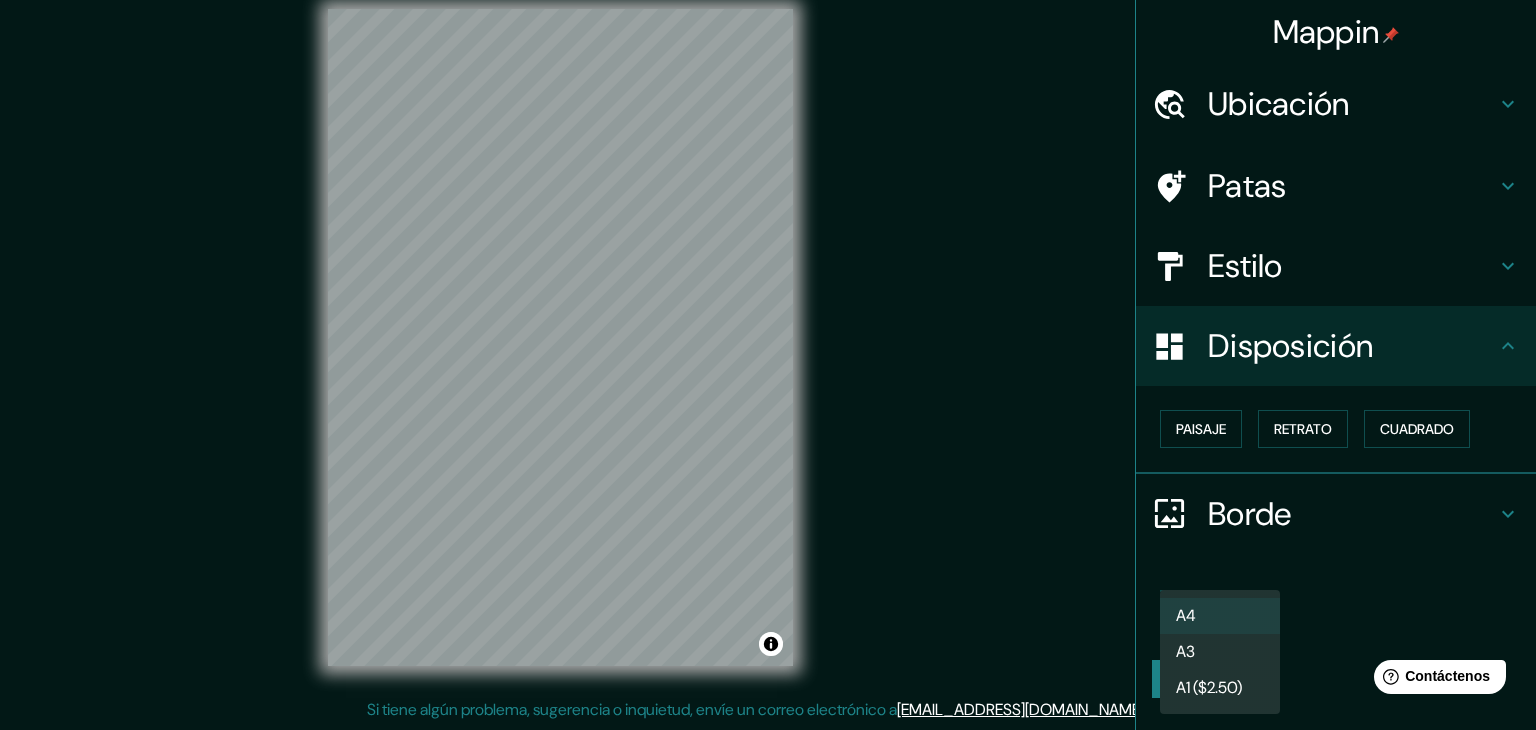 click on "Mappin Ubicación Pasto, Nariño, Colombia Patas Estilo Disposición Paisaje Retrato Cuadrado Borde Elige un borde.  Consejo  : puedes opacar las capas del marco para crear efectos geniales. Ninguno Simple Transparente Elegante Tamaño A4 single Crea tu mapa © Mapbox   © OpenStreetMap   Improve this map Si tiene algún problema, sugerencia o inquietud, envíe un correo electrónico a  help@mappin.pro  .   . . Texto original Valora esta traducción Tu opinión servirá para ayudar a mejorar el Traductor de Google A4 A3 A1 ($2.50)" at bounding box center [768, 342] 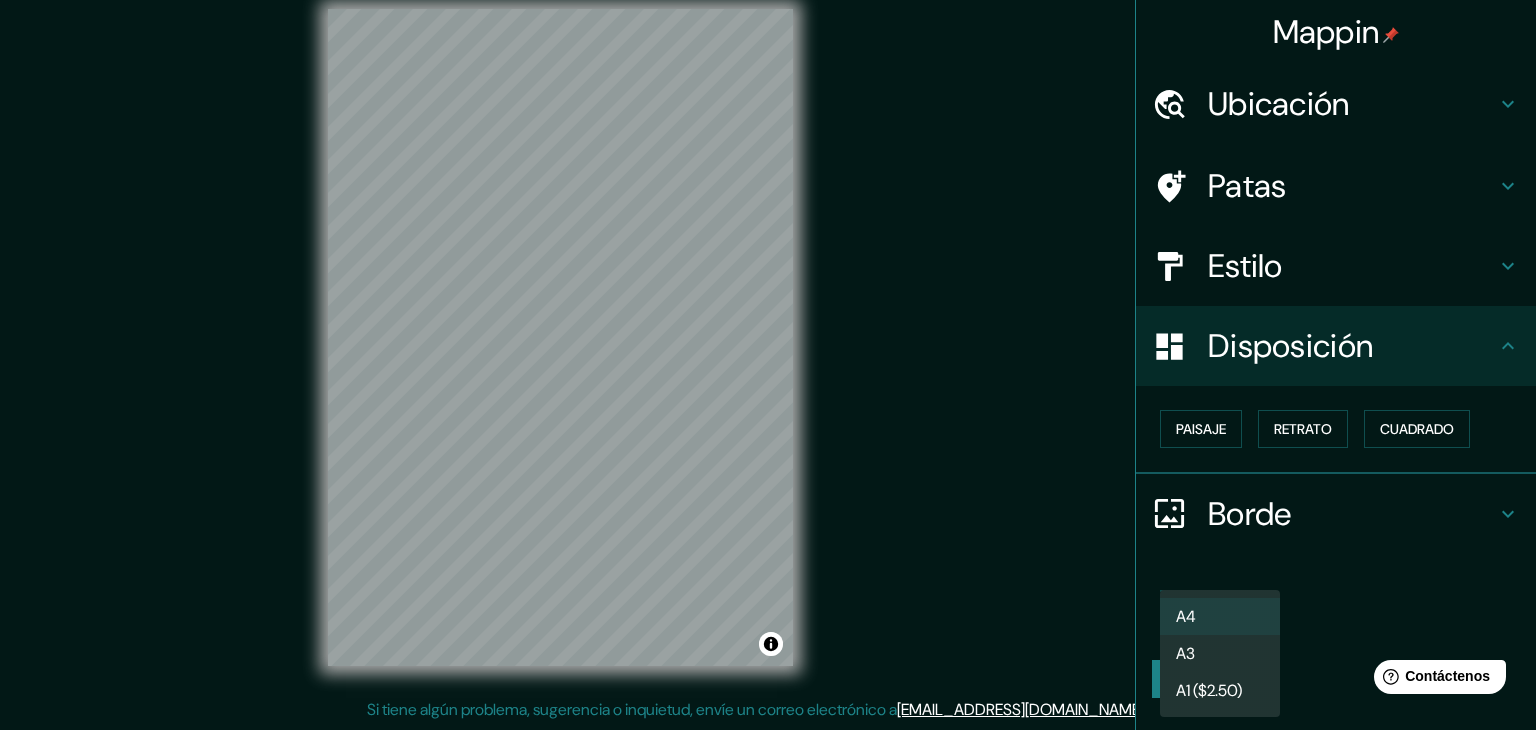 click on "A4" at bounding box center (1220, 616) 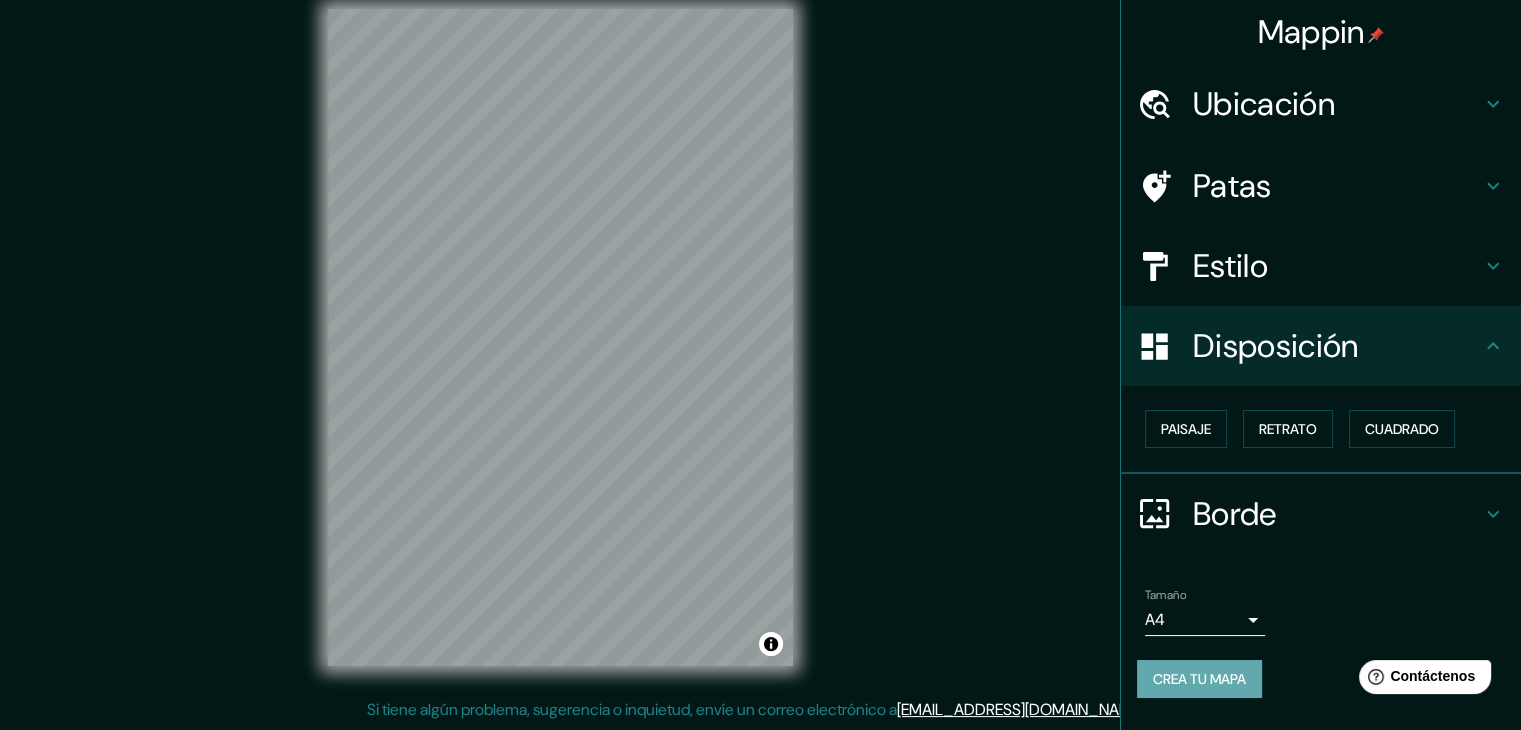 click on "Crea tu mapa" at bounding box center (1199, 679) 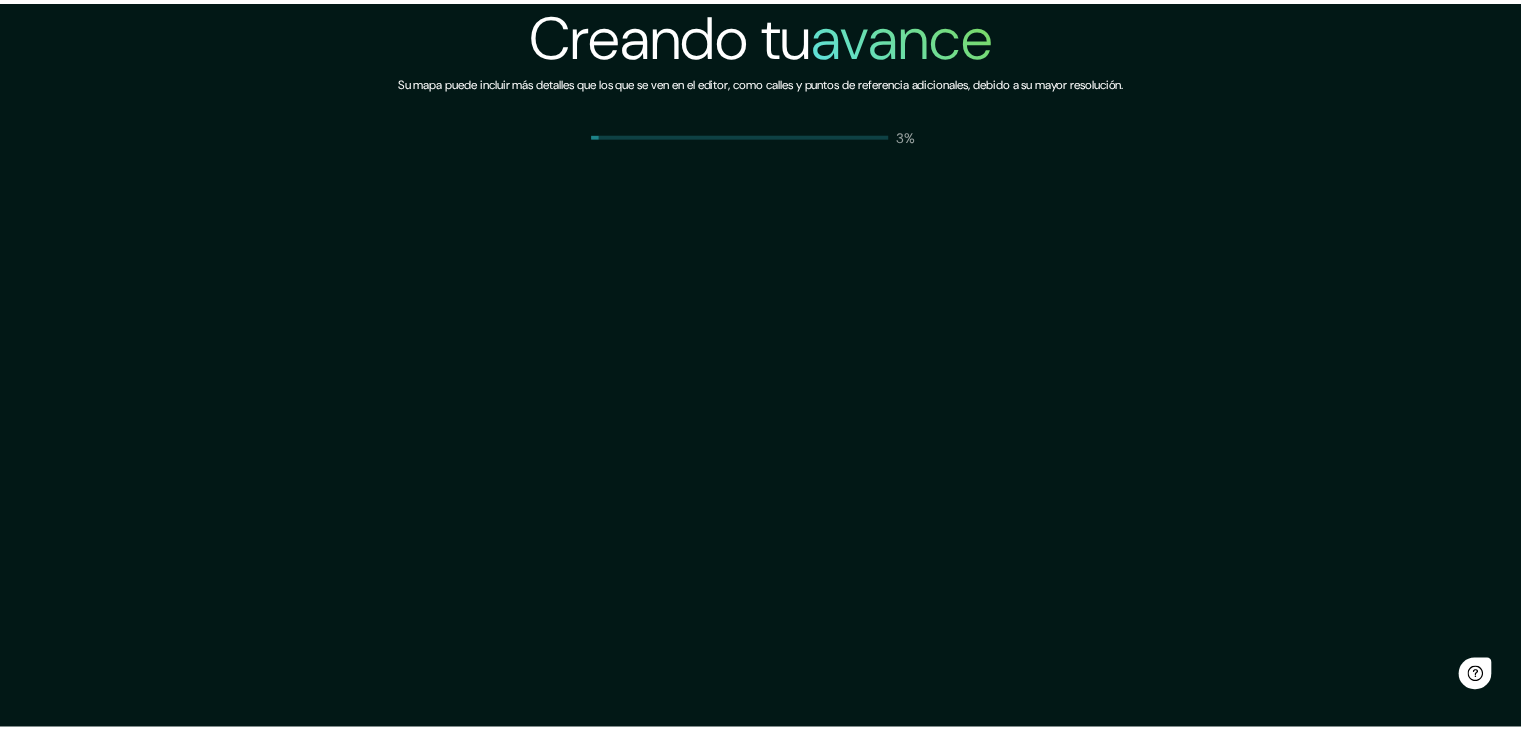 scroll, scrollTop: 0, scrollLeft: 0, axis: both 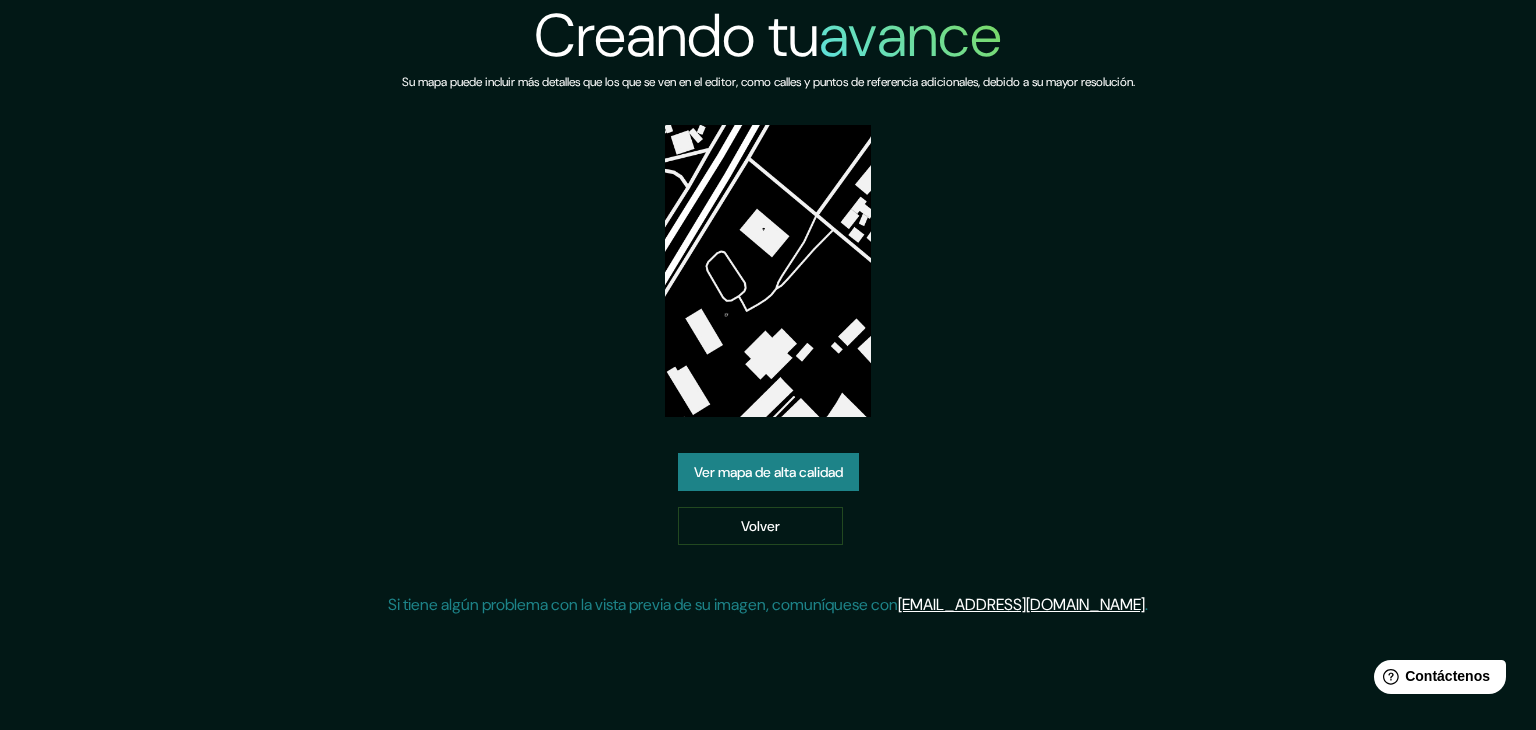click on "Ver mapa de alta calidad" at bounding box center [768, 472] 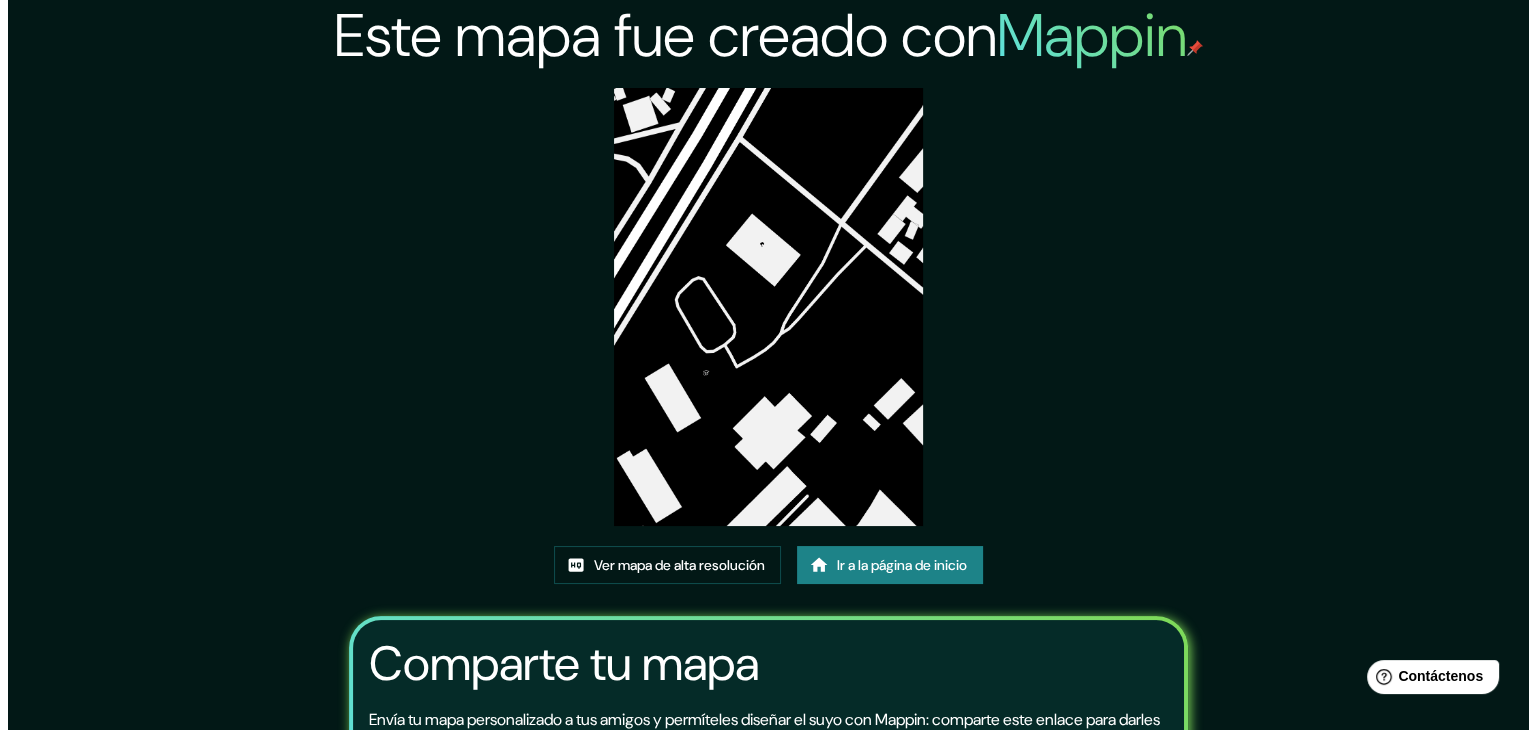 scroll, scrollTop: 0, scrollLeft: 0, axis: both 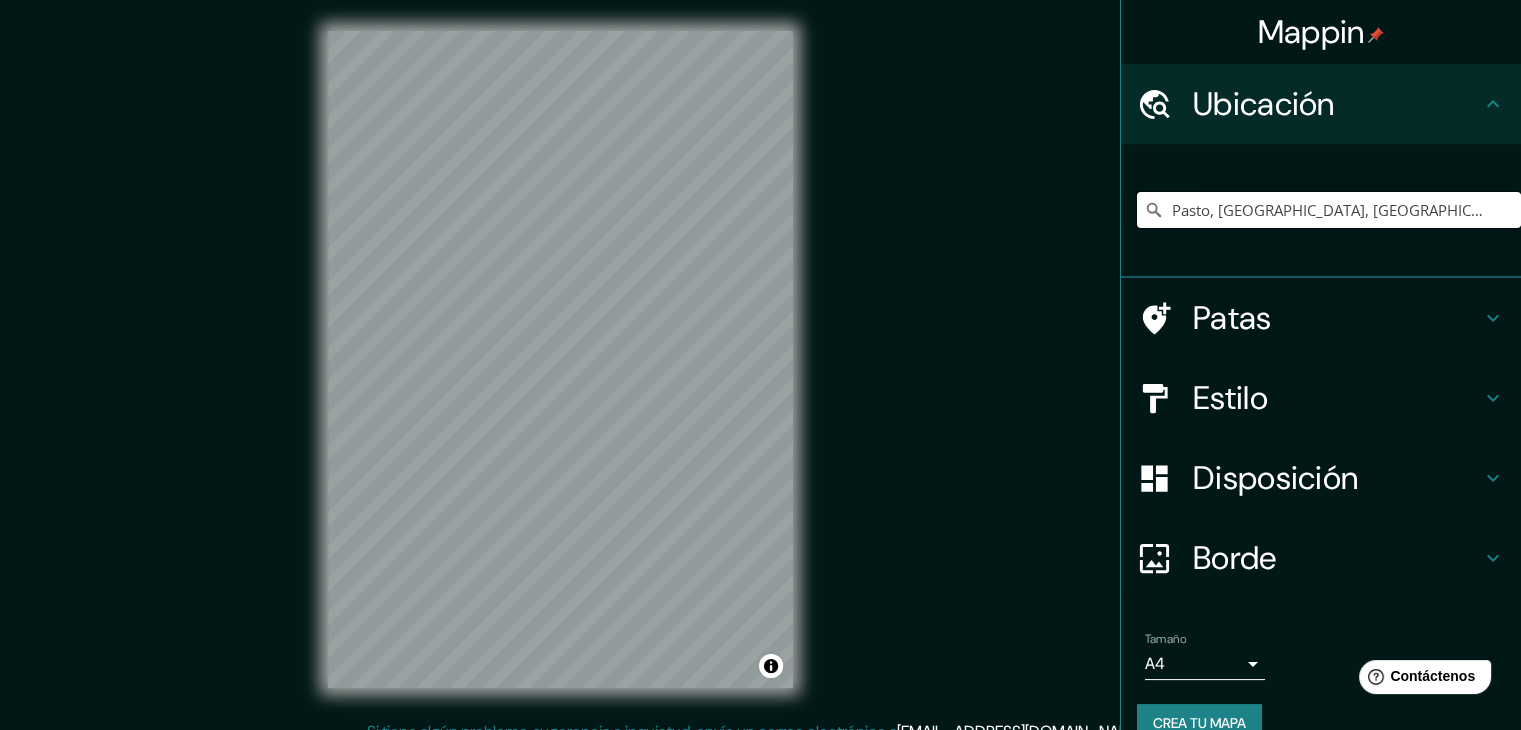 click on "Pasto, [GEOGRAPHIC_DATA], [GEOGRAPHIC_DATA]" at bounding box center [1329, 210] 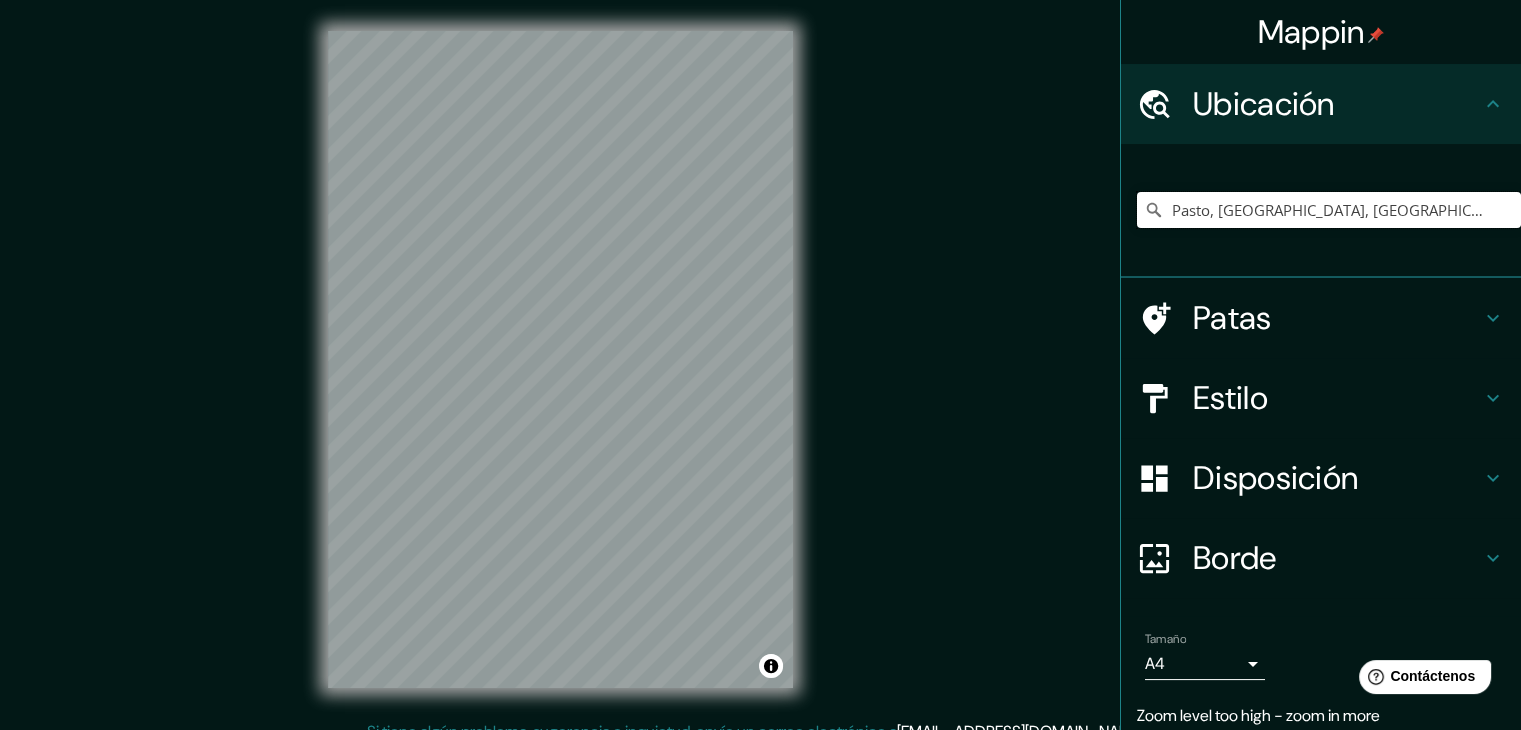 click on "Pasto, [GEOGRAPHIC_DATA], [GEOGRAPHIC_DATA]" at bounding box center [1329, 210] 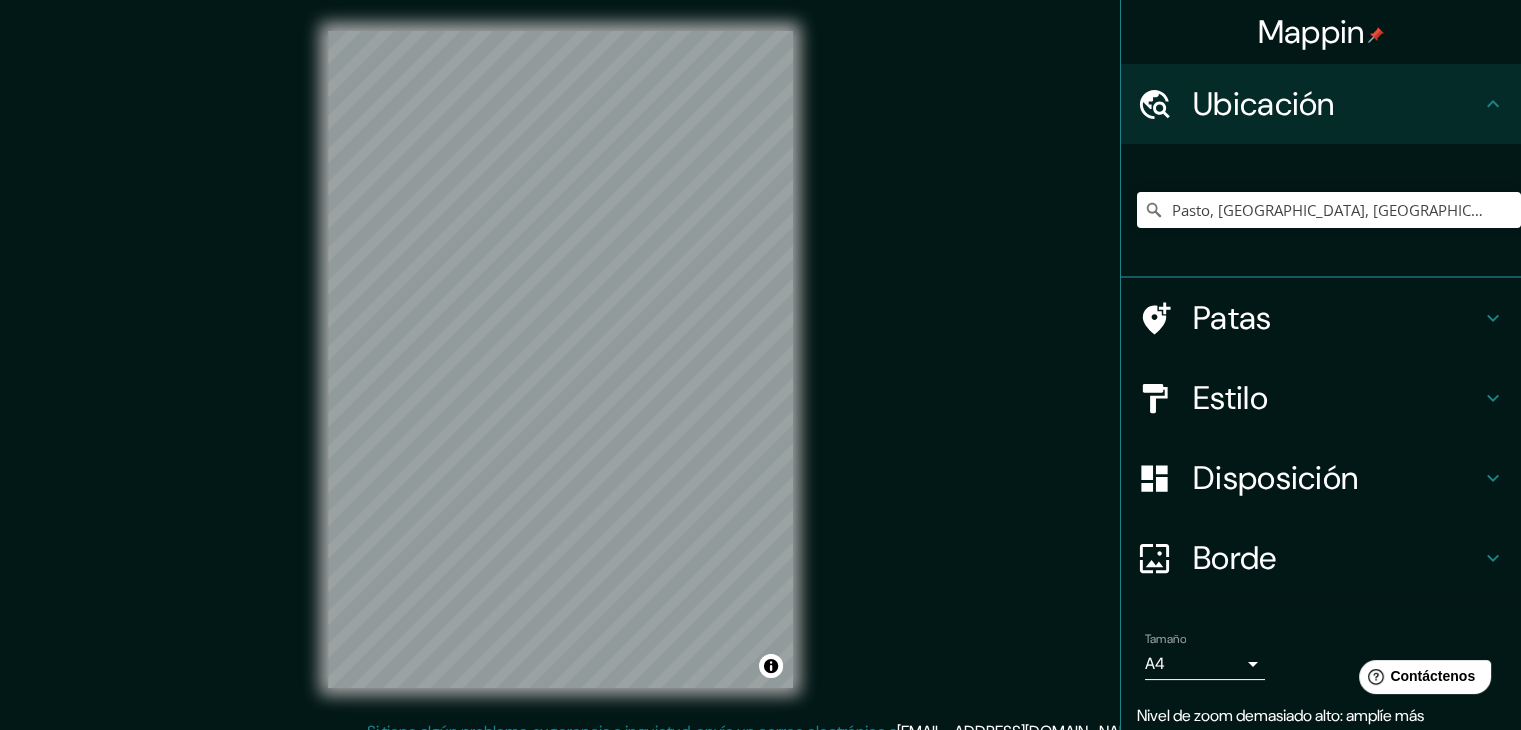 click 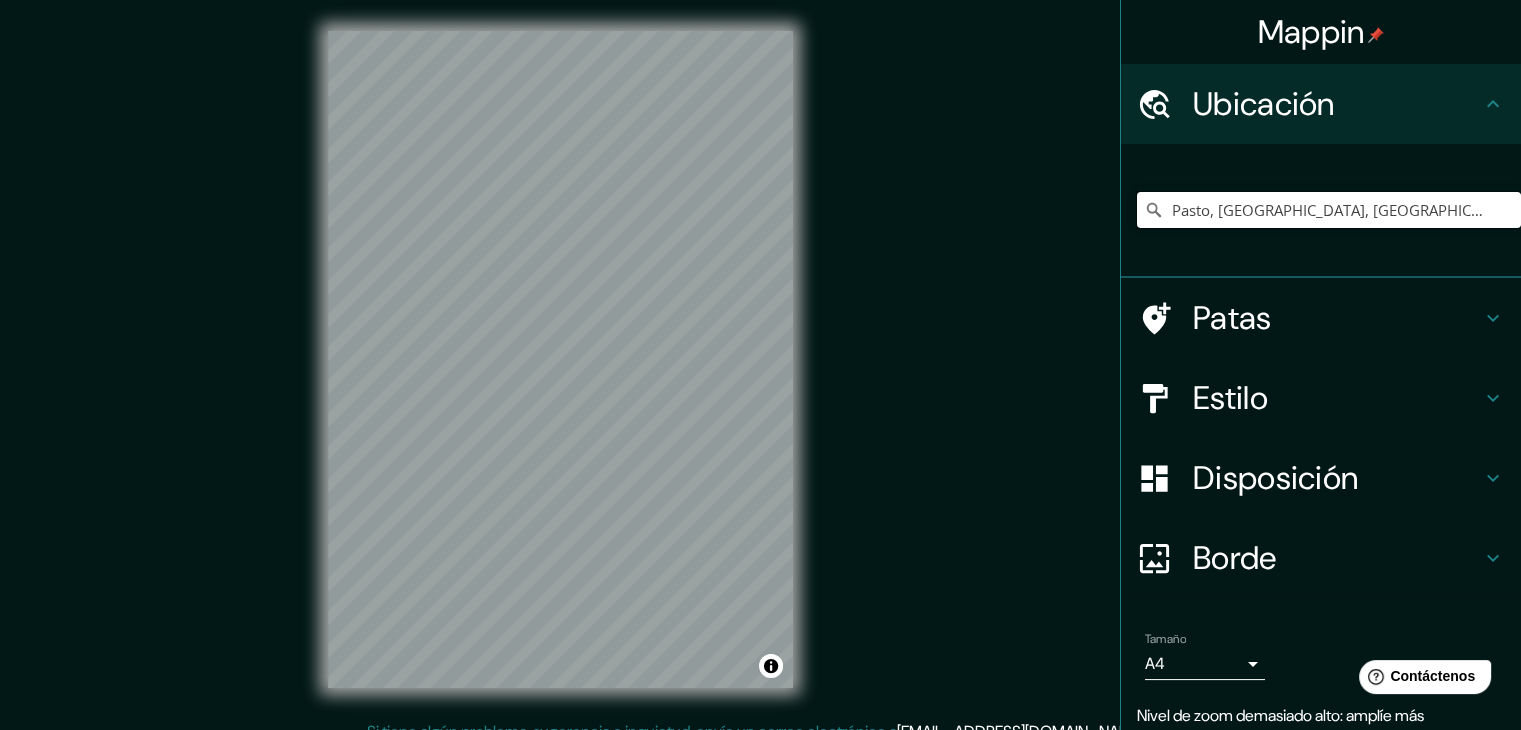 click on "Pasto, Nariño, Colombia" at bounding box center (1329, 210) 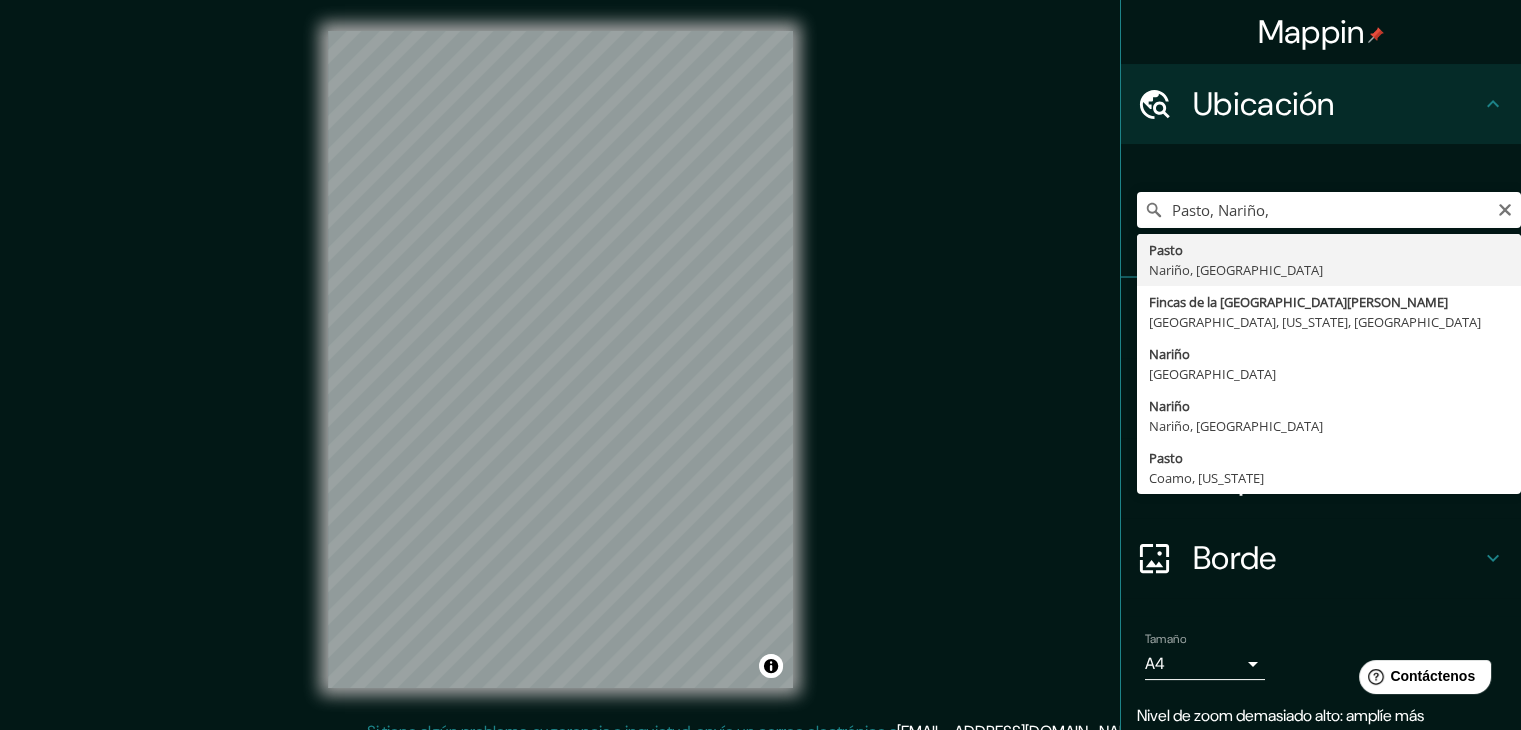 type on "Pasto, Nariño, Colombia" 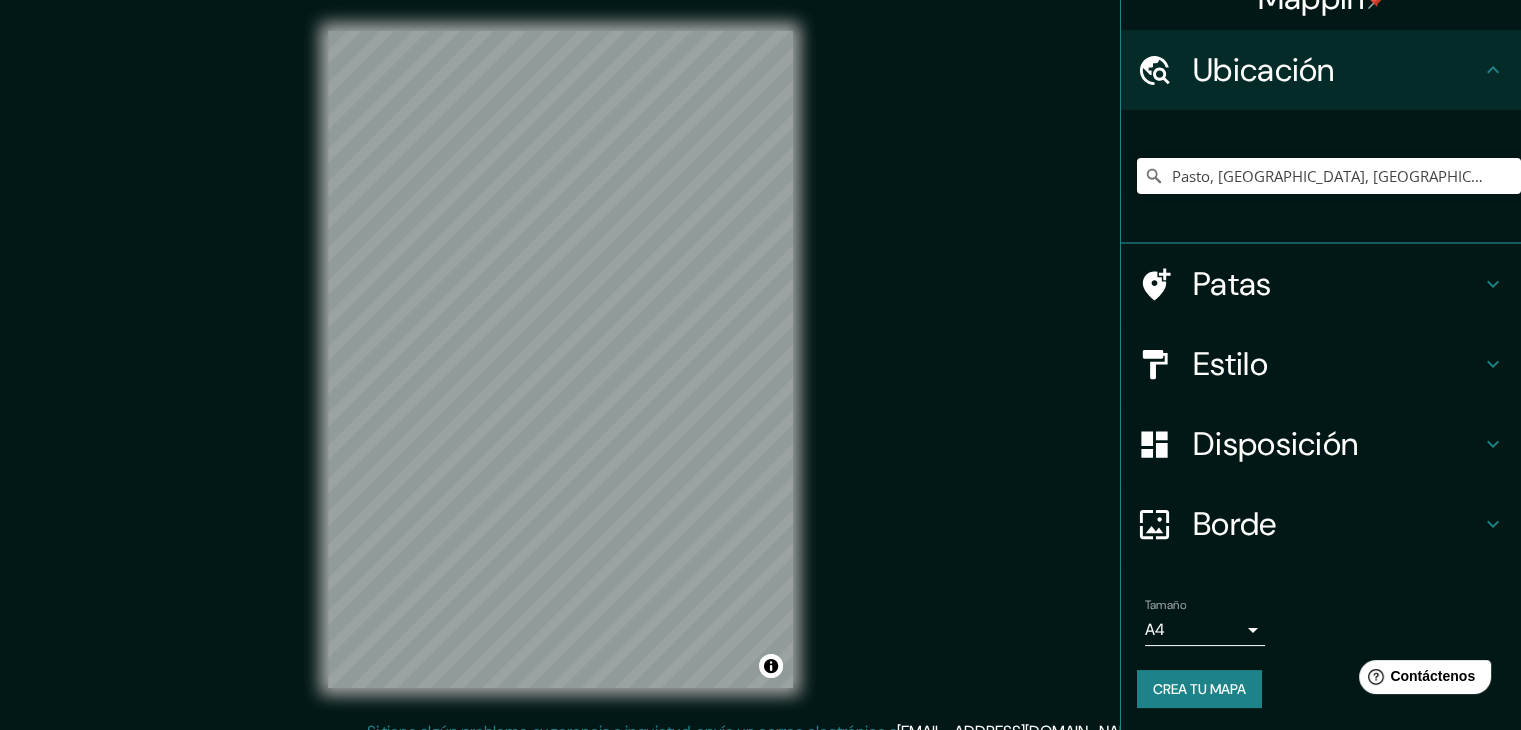 scroll, scrollTop: 35, scrollLeft: 0, axis: vertical 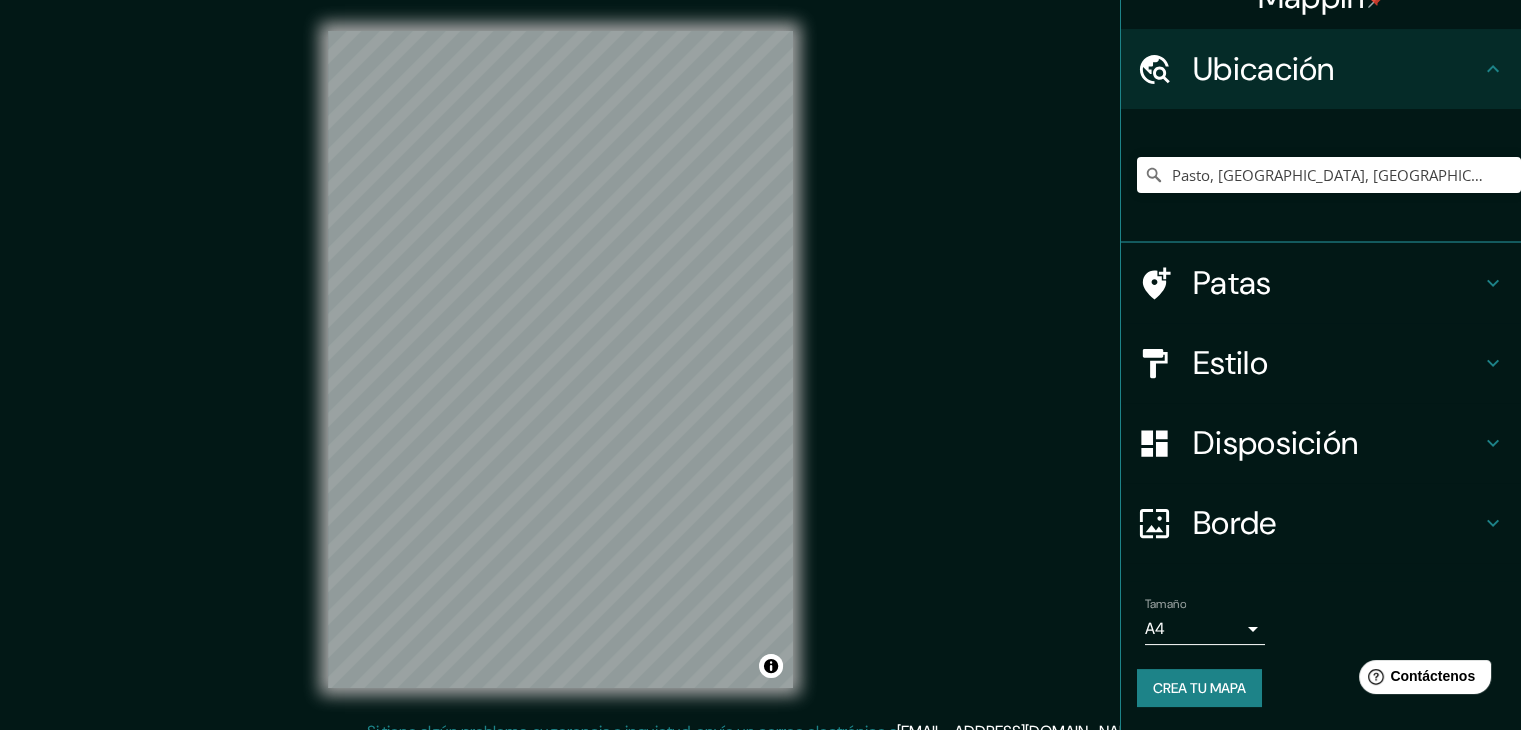 click on "Estilo" at bounding box center [1230, 363] 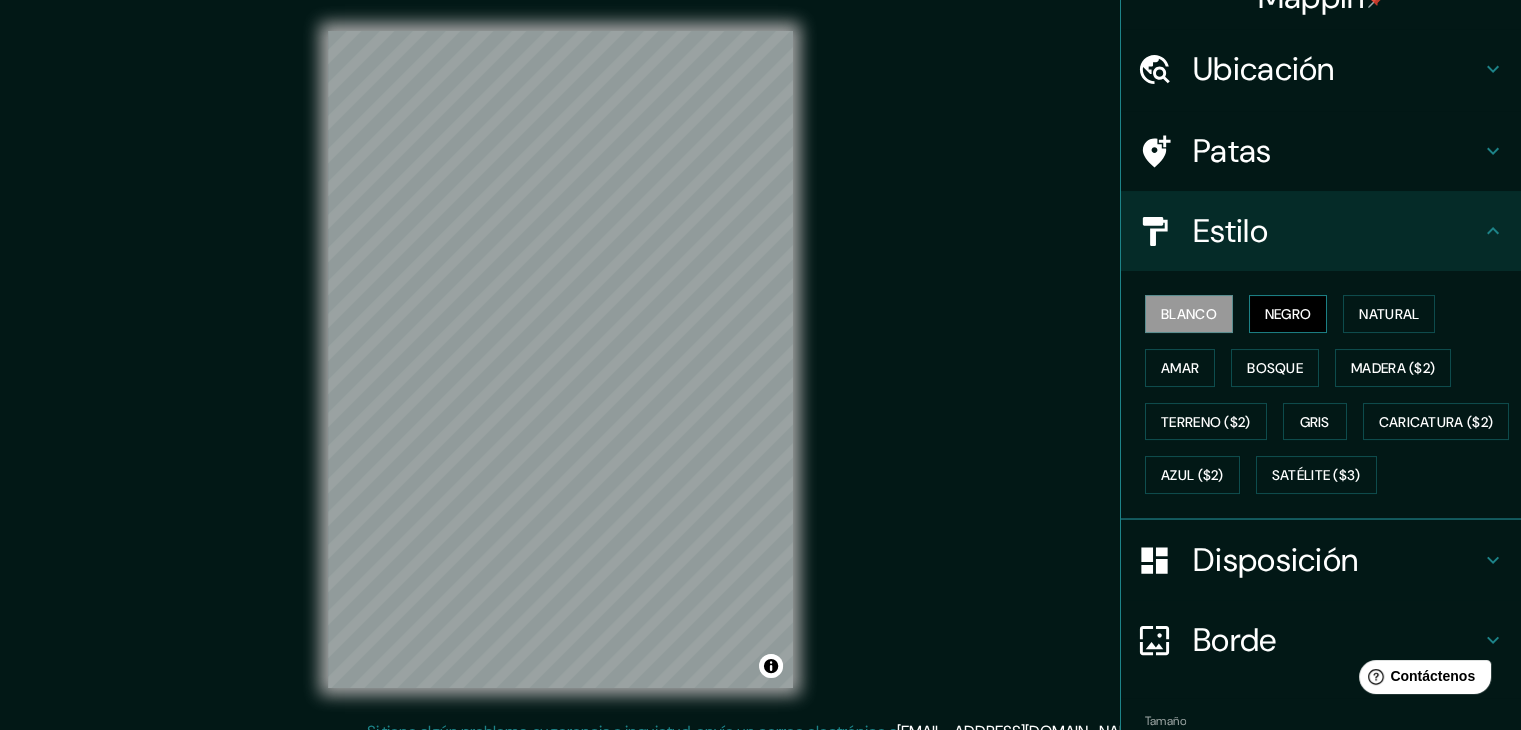 click on "Negro" at bounding box center [1288, 314] 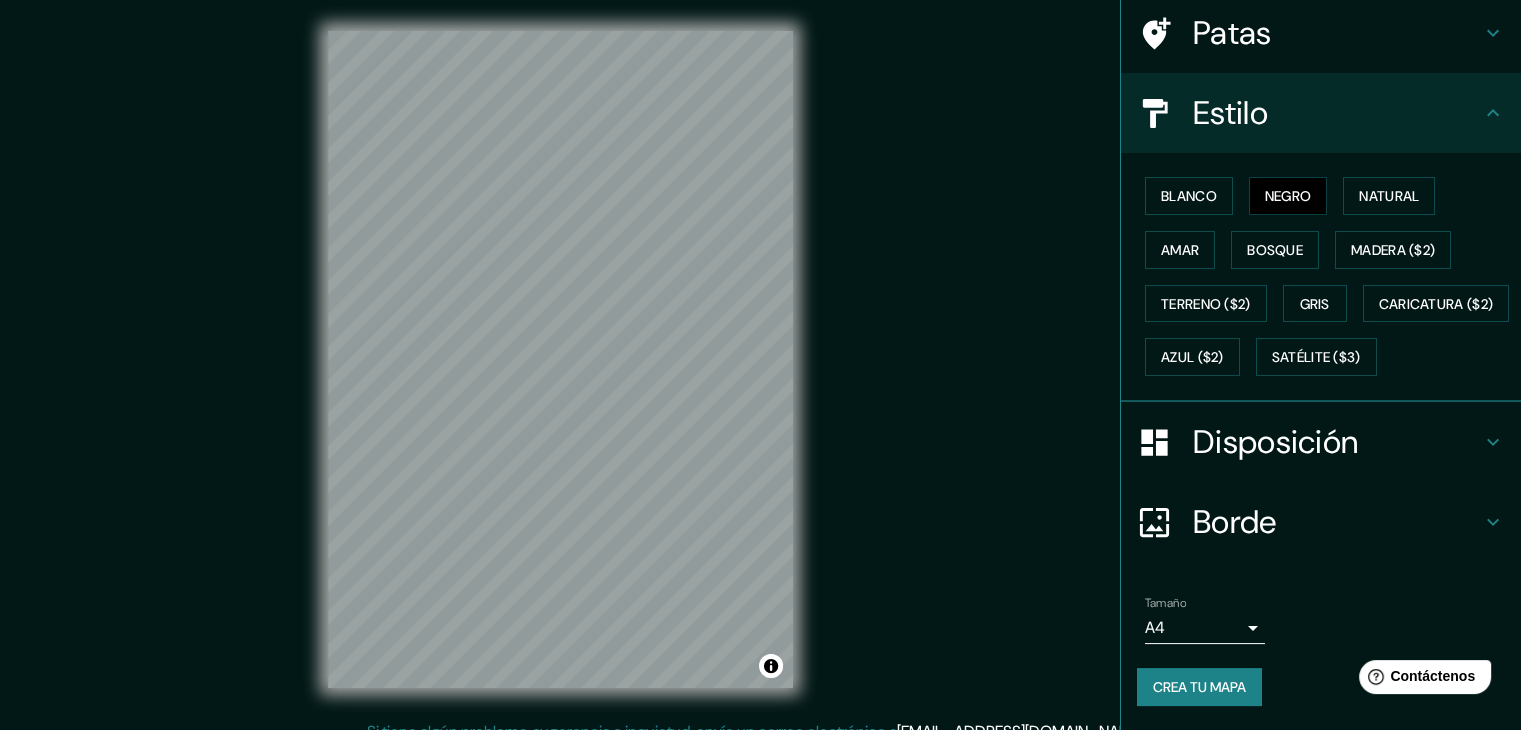 scroll, scrollTop: 202, scrollLeft: 0, axis: vertical 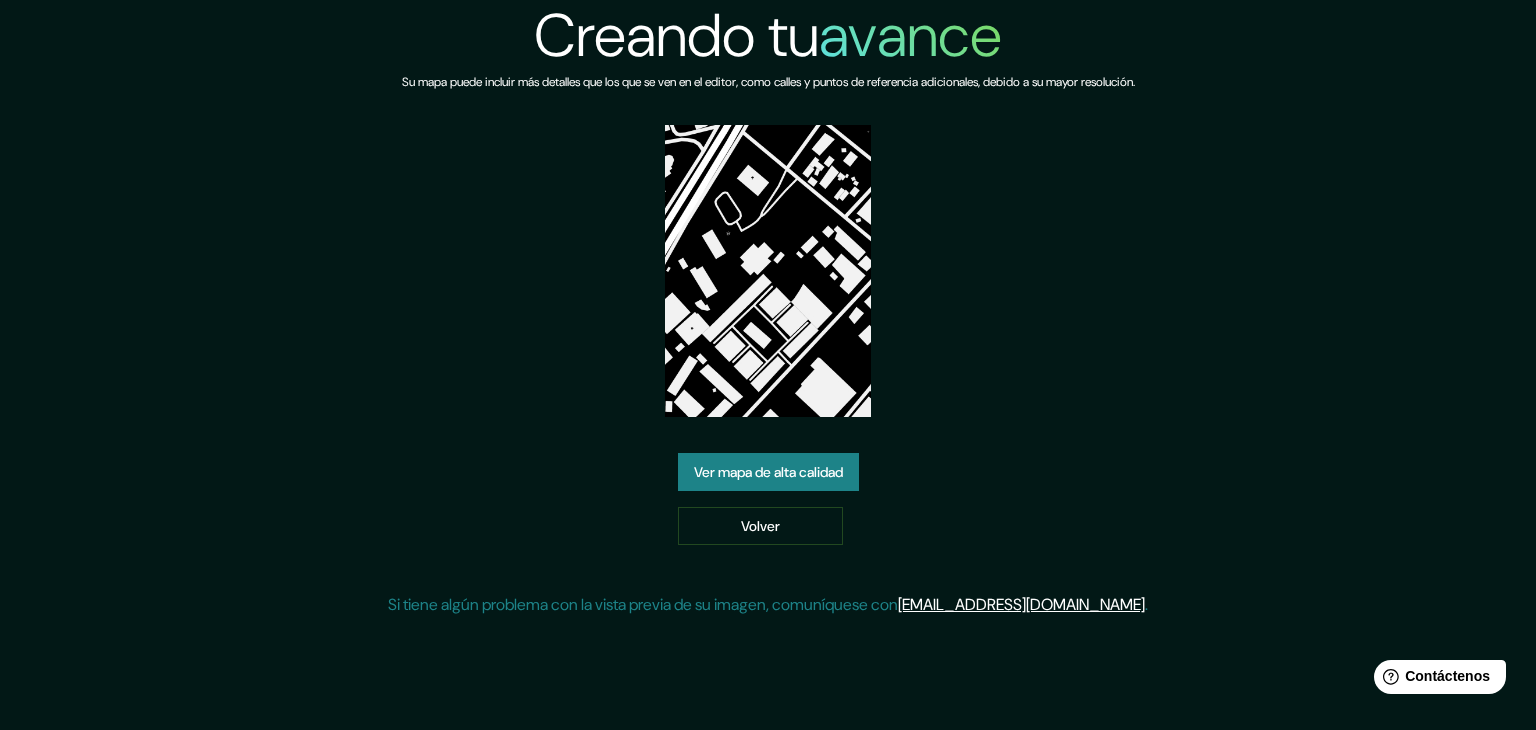 click on "Ver mapa de alta calidad" at bounding box center (768, 472) 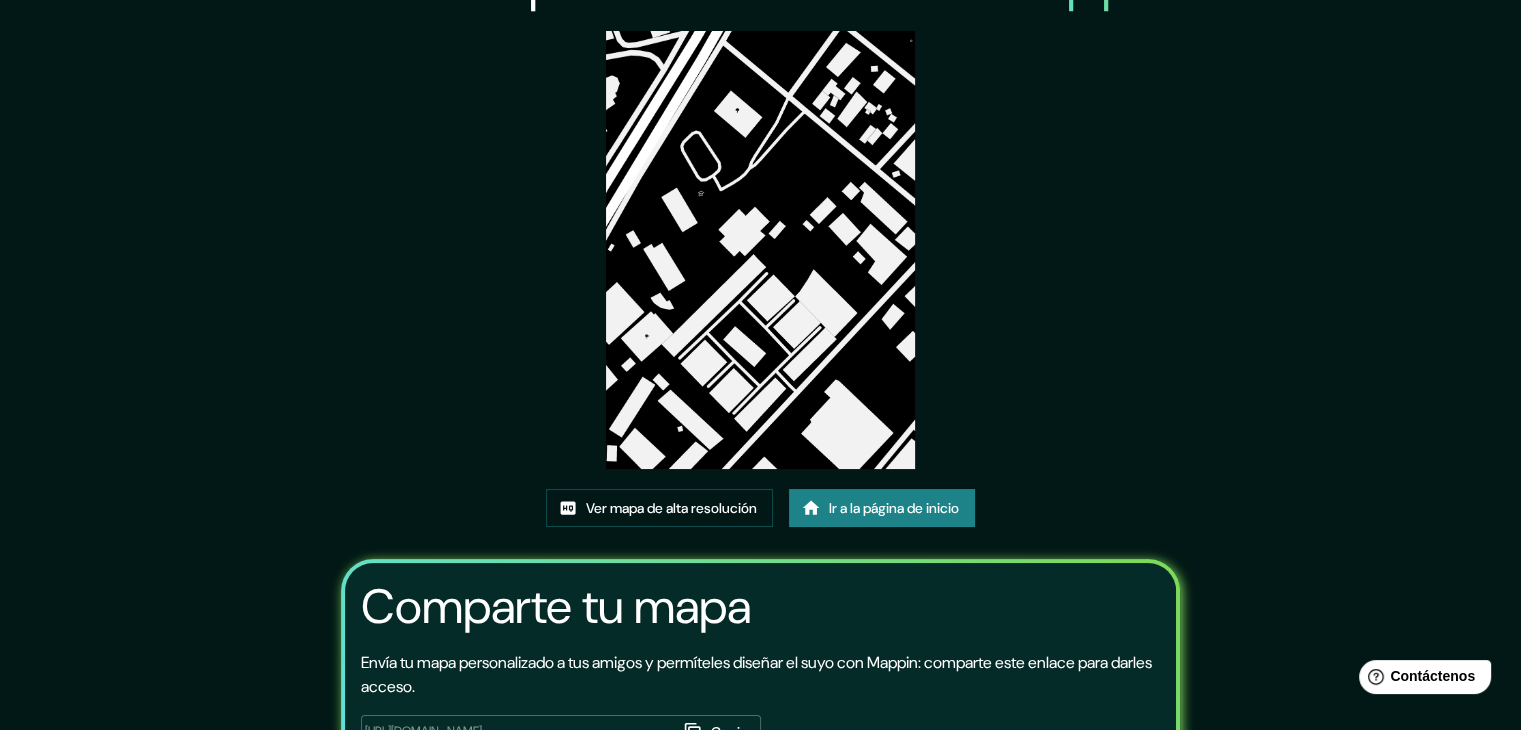scroll, scrollTop: 0, scrollLeft: 0, axis: both 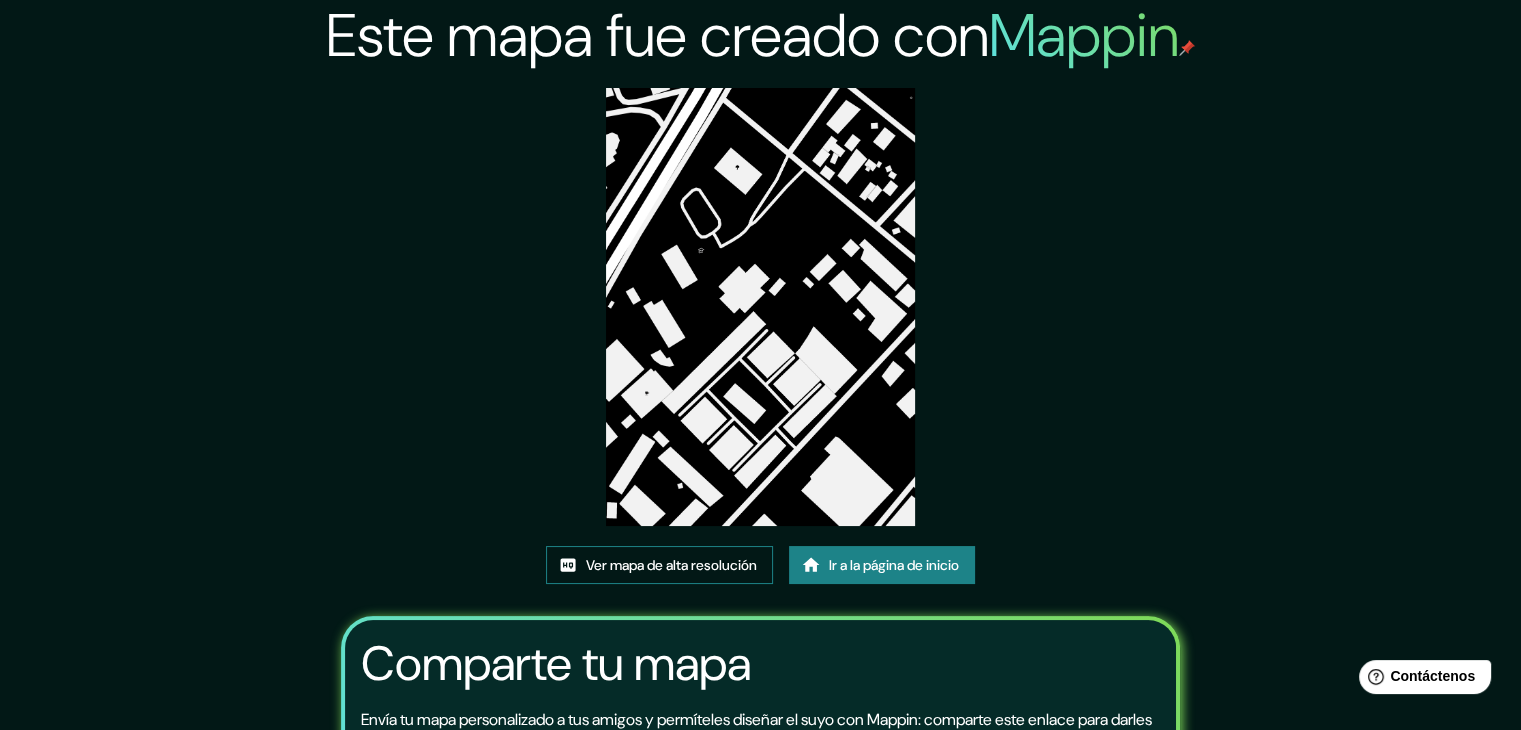 click on "Ver mapa de alta resolución" at bounding box center [671, 565] 